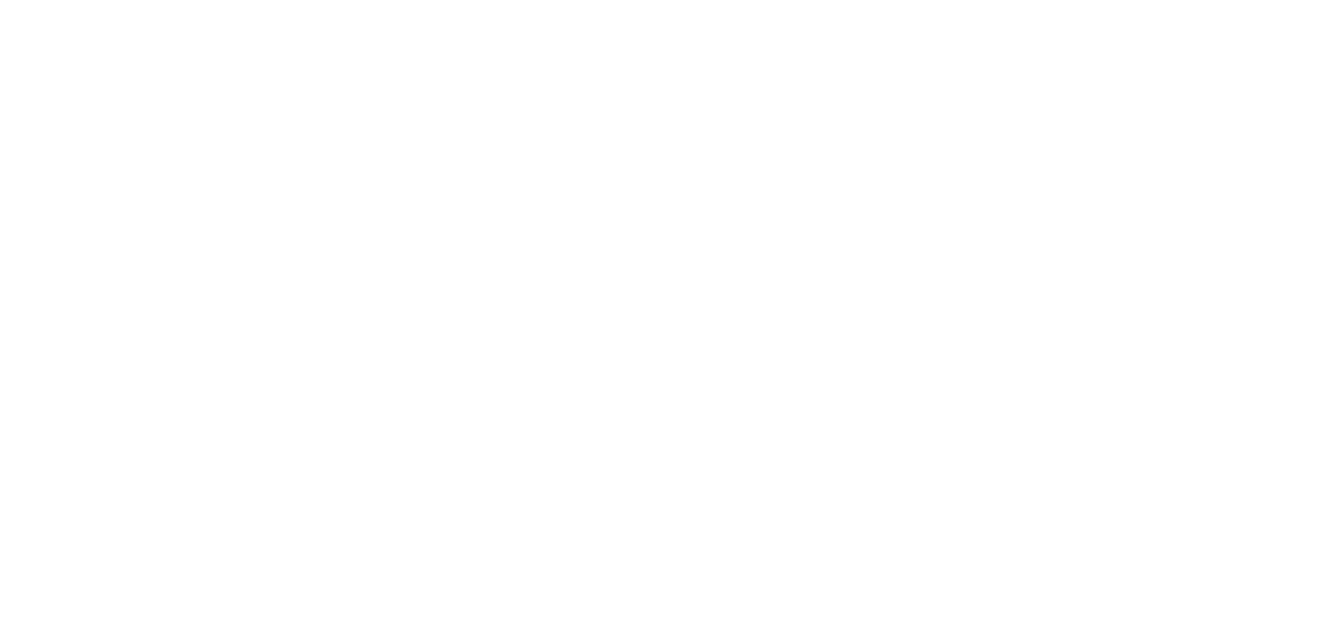 scroll, scrollTop: 0, scrollLeft: 0, axis: both 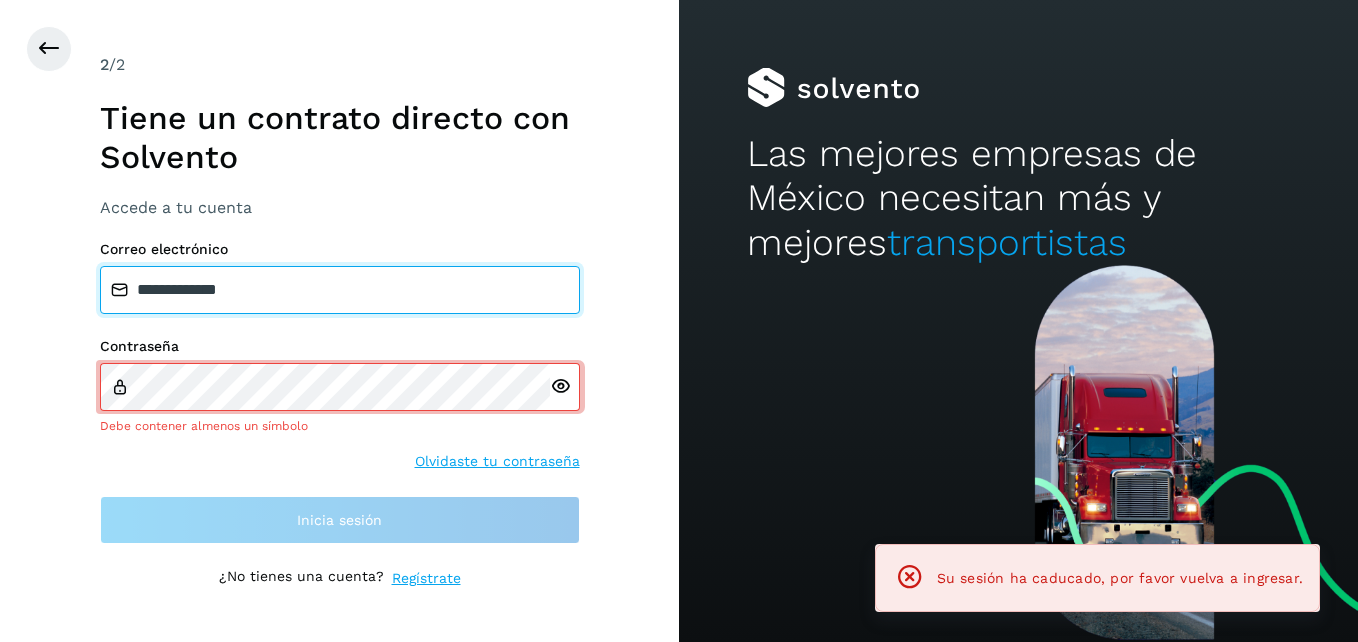 drag, startPoint x: 428, startPoint y: 296, endPoint x: 0, endPoint y: 283, distance: 428.1974 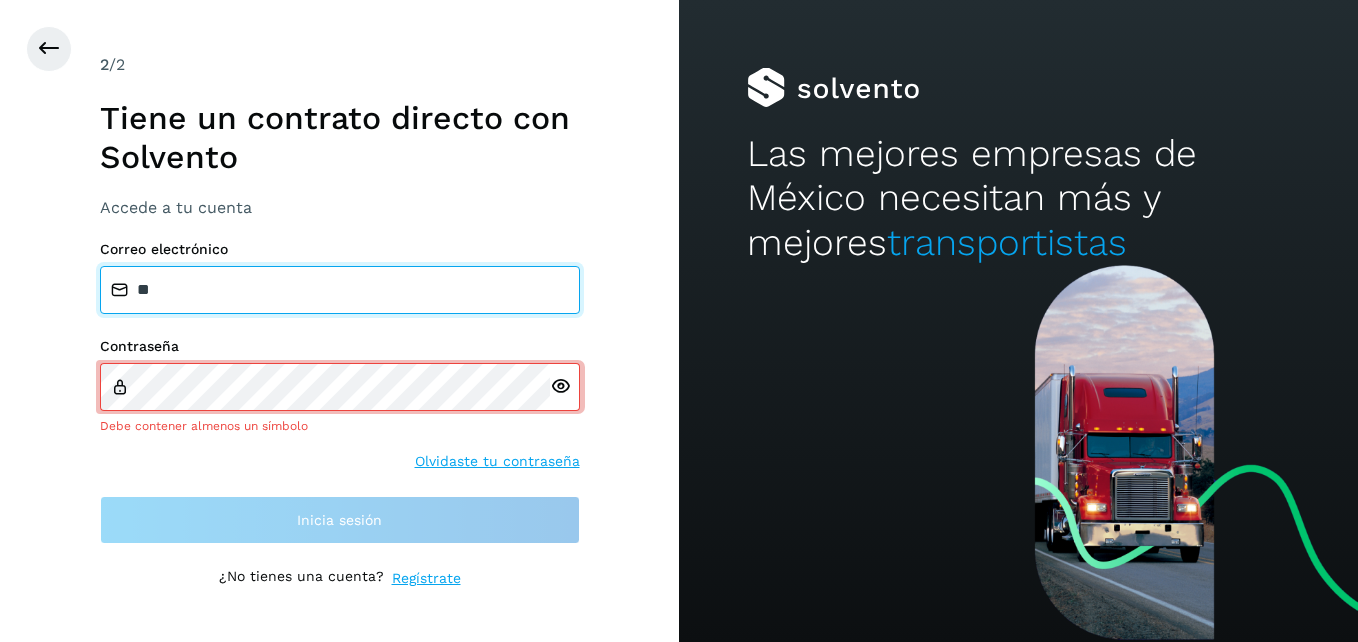 type on "**********" 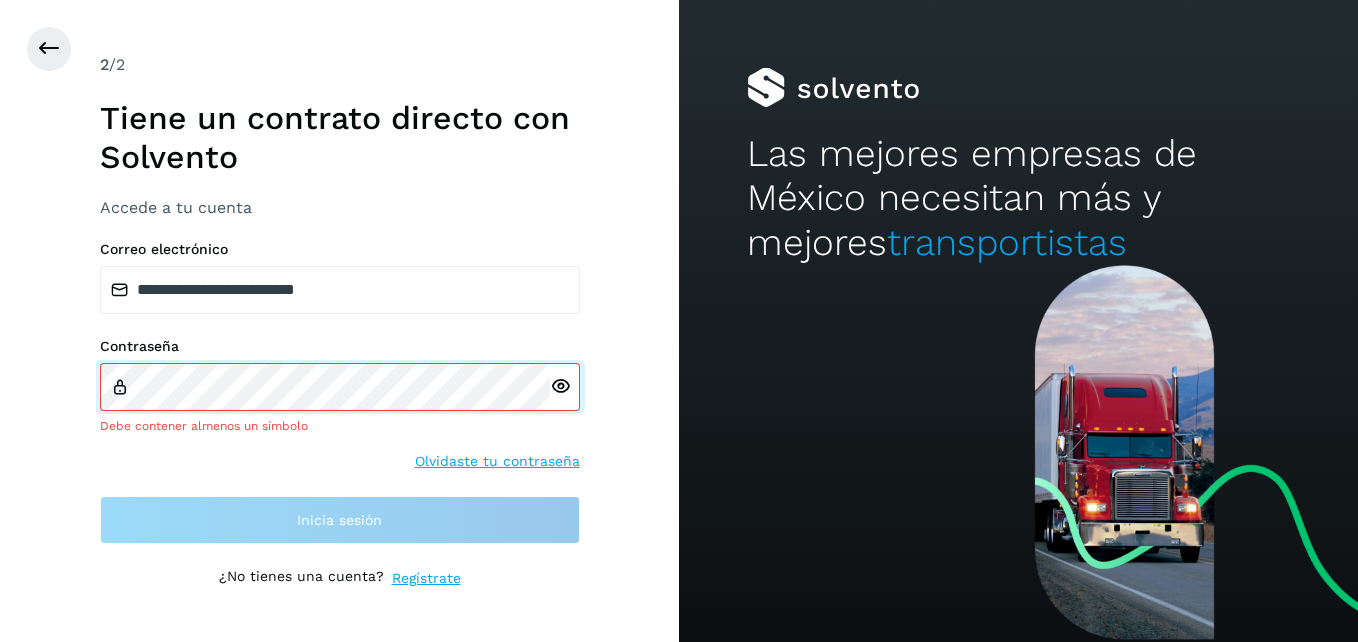 click on "**********" at bounding box center [339, 321] 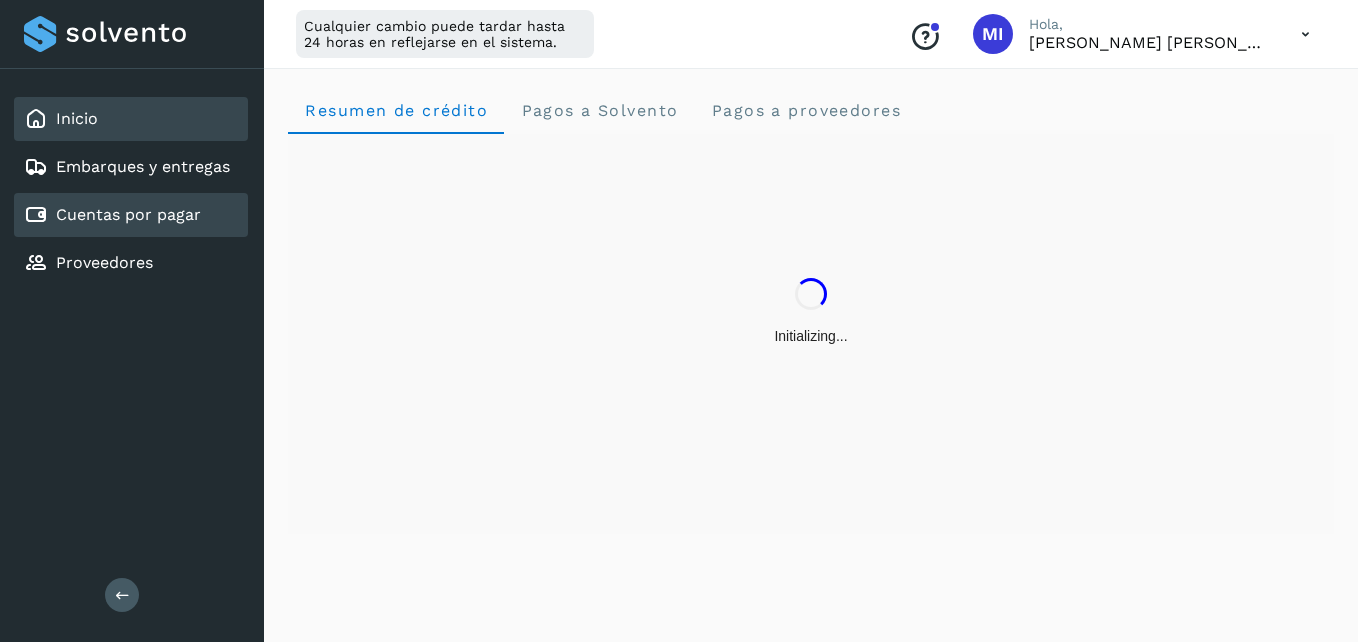 click on "Cuentas por pagar" 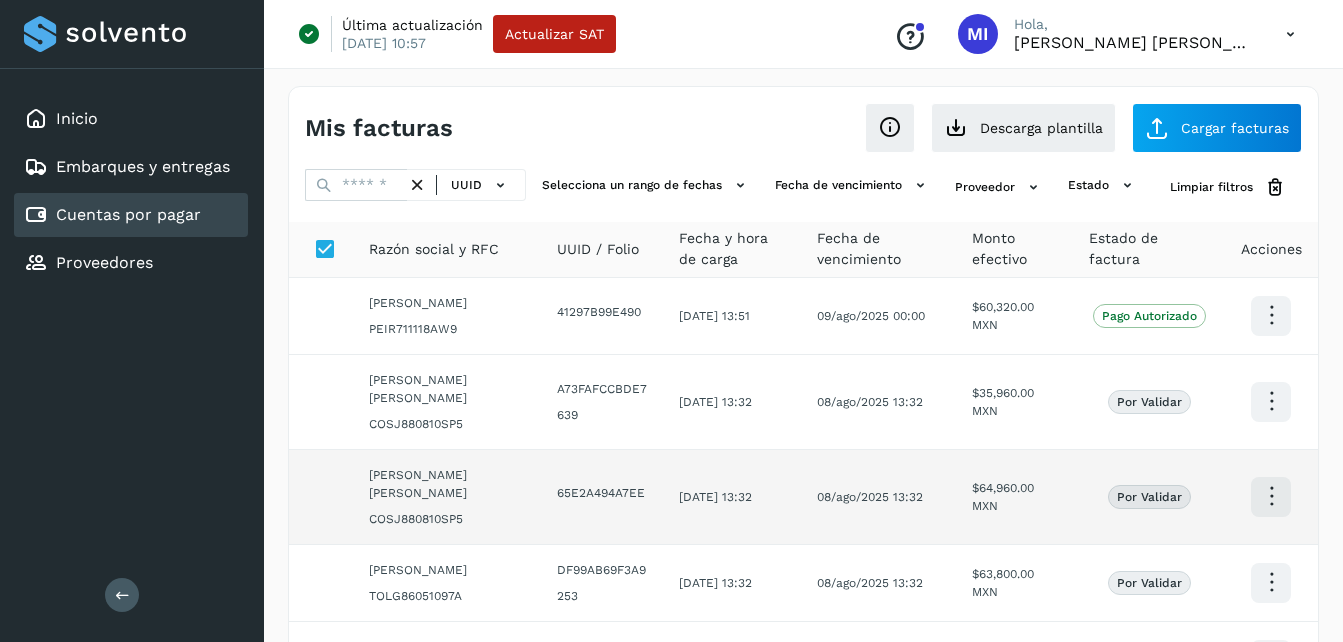 click on "08/ago/2025 13:32" 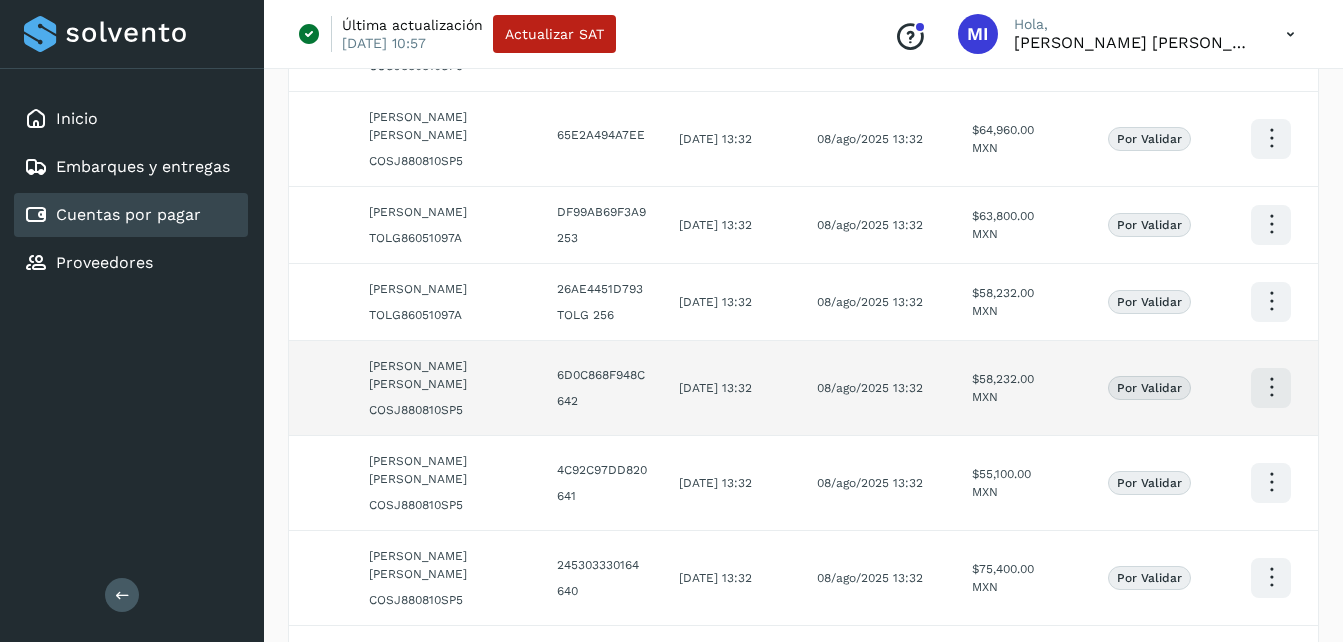 scroll, scrollTop: 360, scrollLeft: 0, axis: vertical 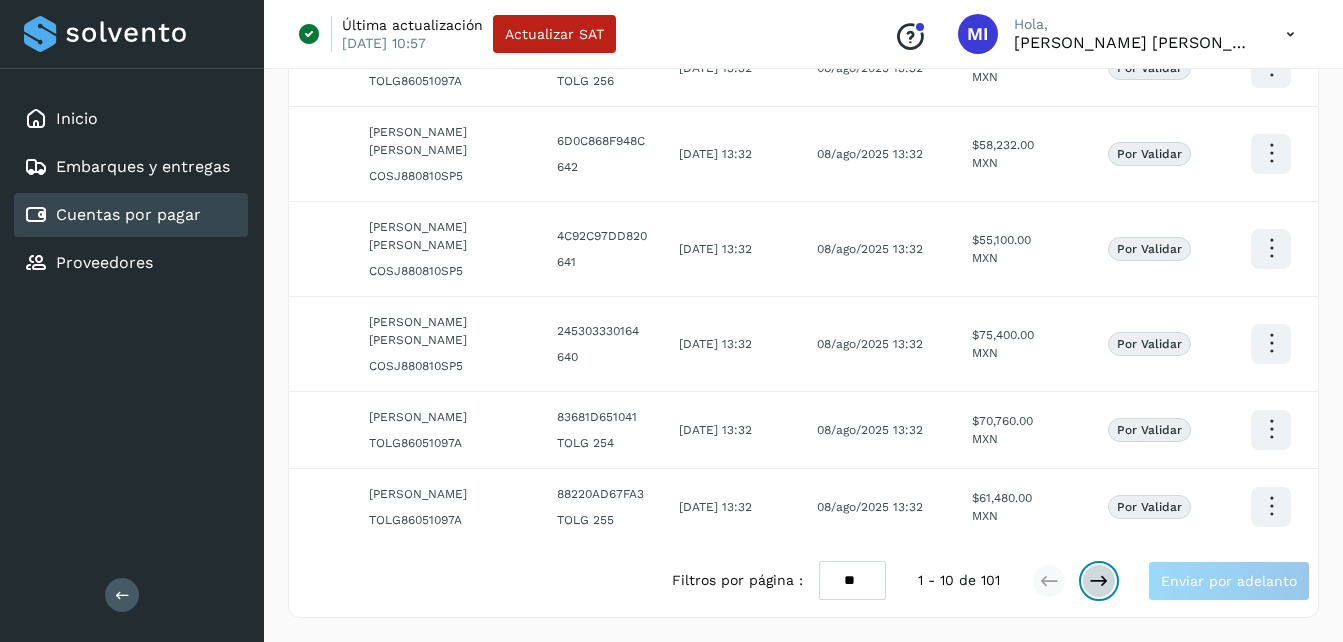 click at bounding box center (1099, 581) 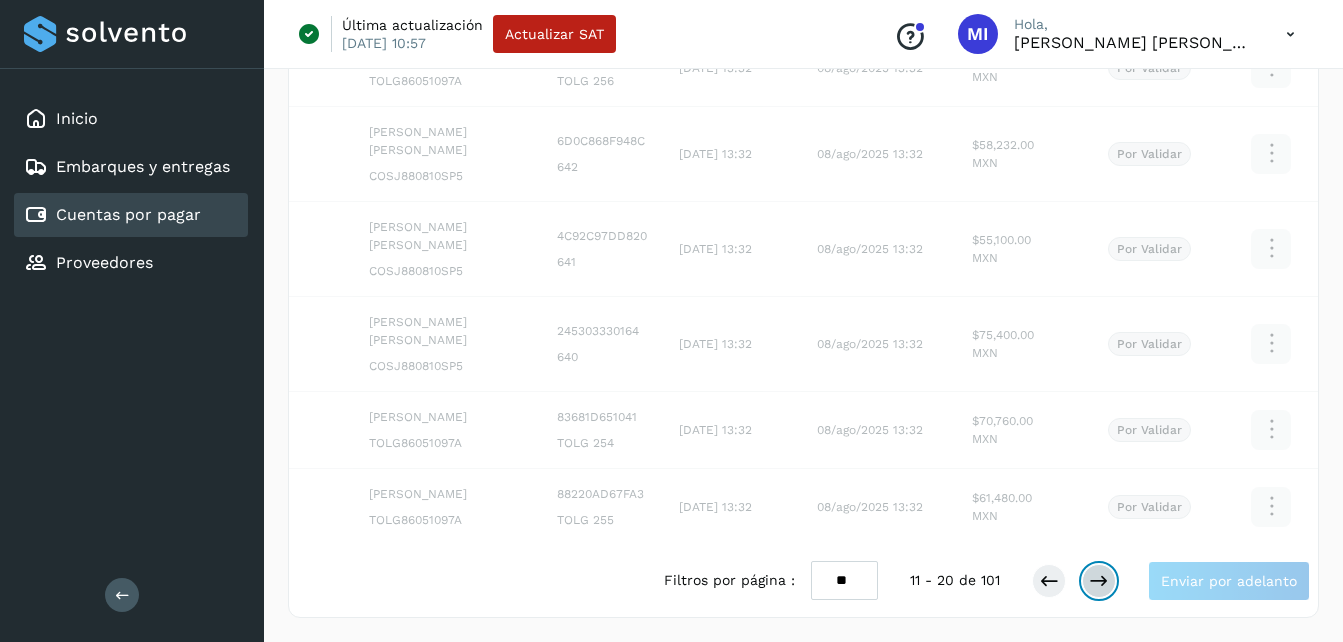 scroll, scrollTop: 646, scrollLeft: 0, axis: vertical 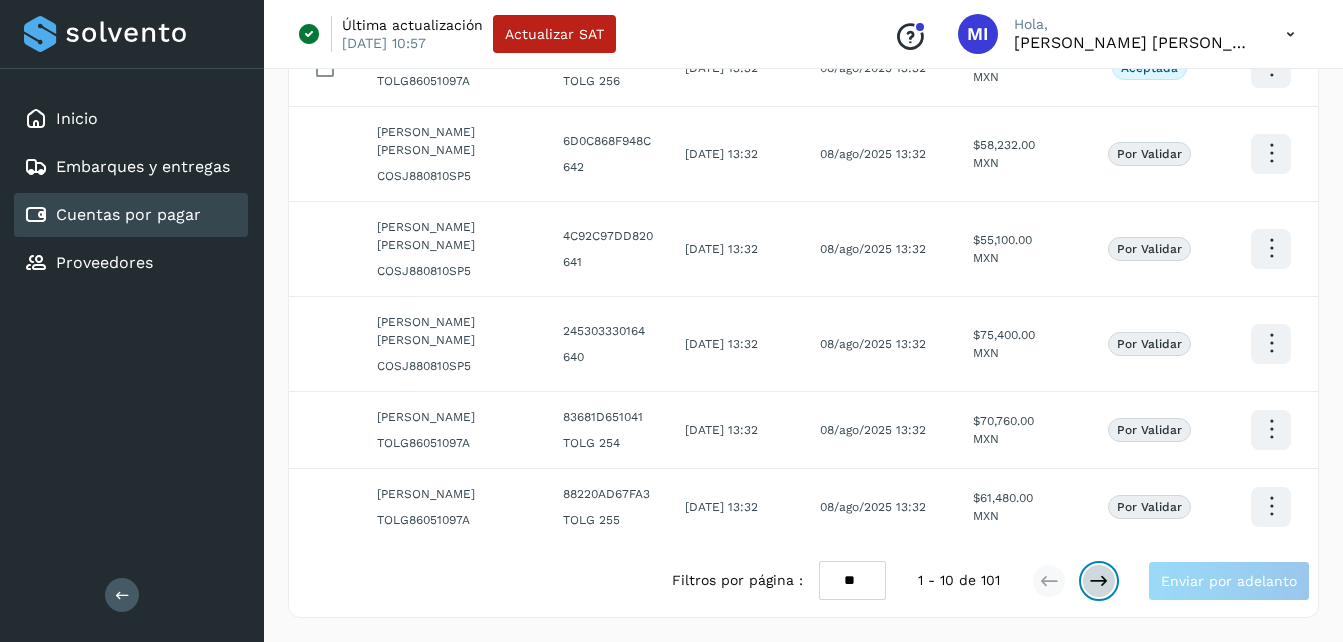 click at bounding box center (1099, 581) 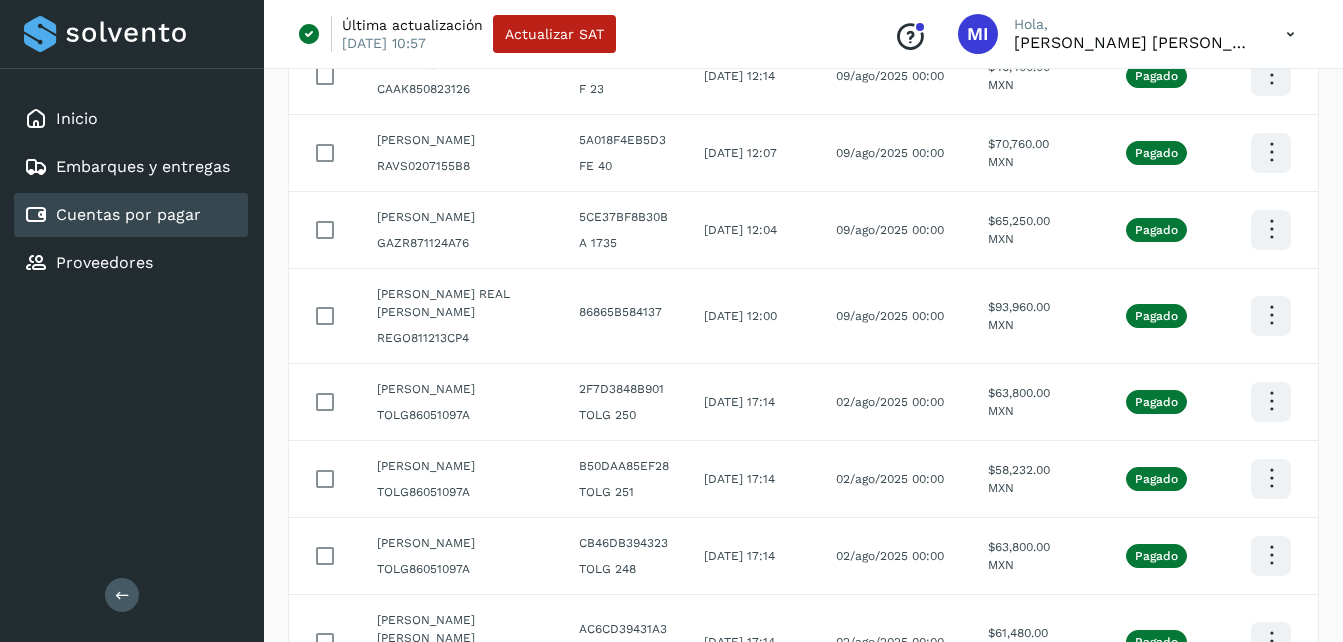 scroll, scrollTop: 425, scrollLeft: 0, axis: vertical 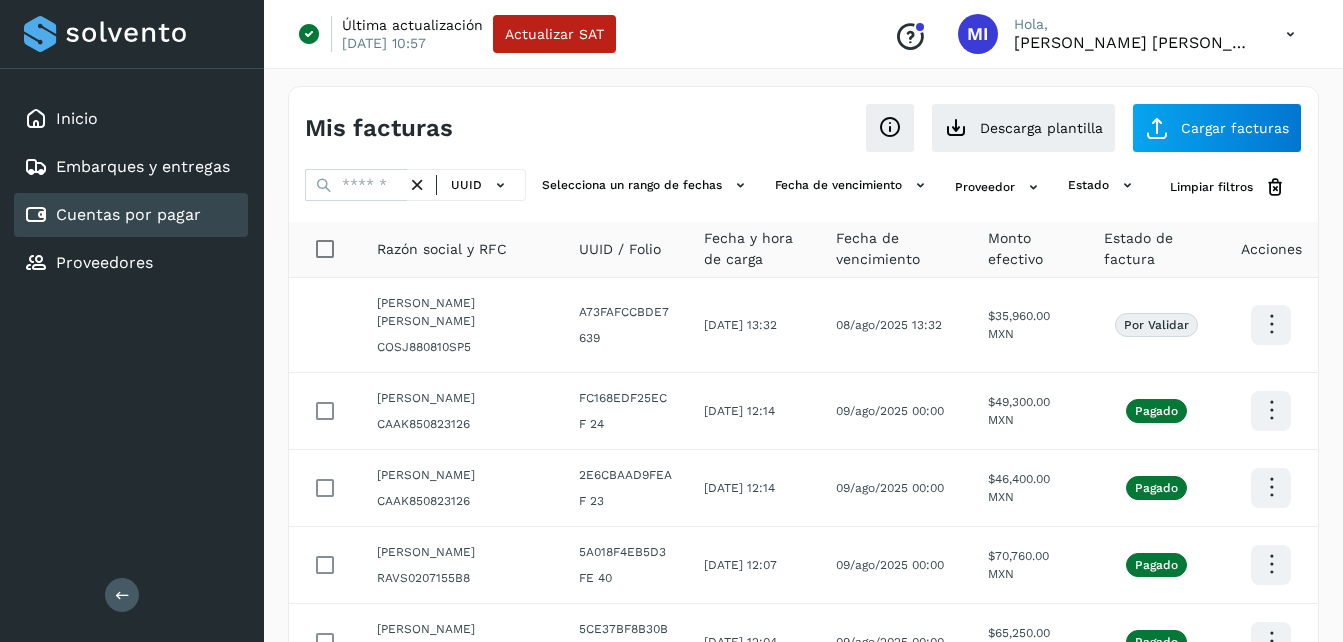click at bounding box center [1290, 34] 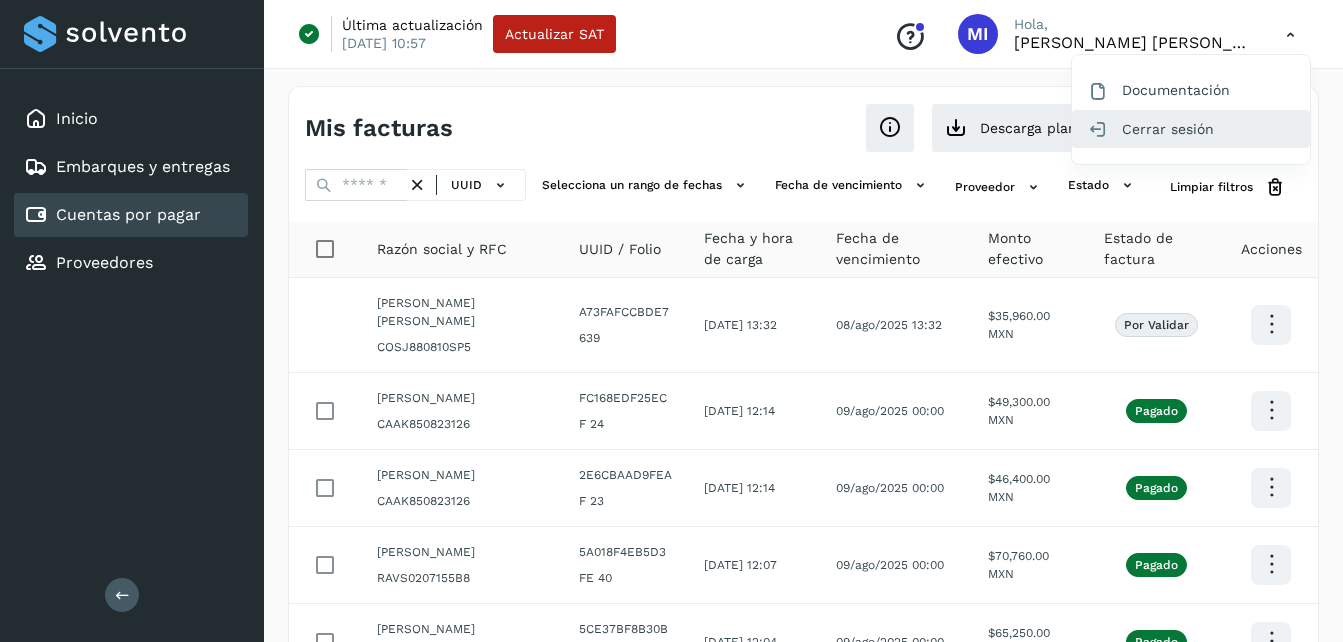 click on "Cerrar sesión" 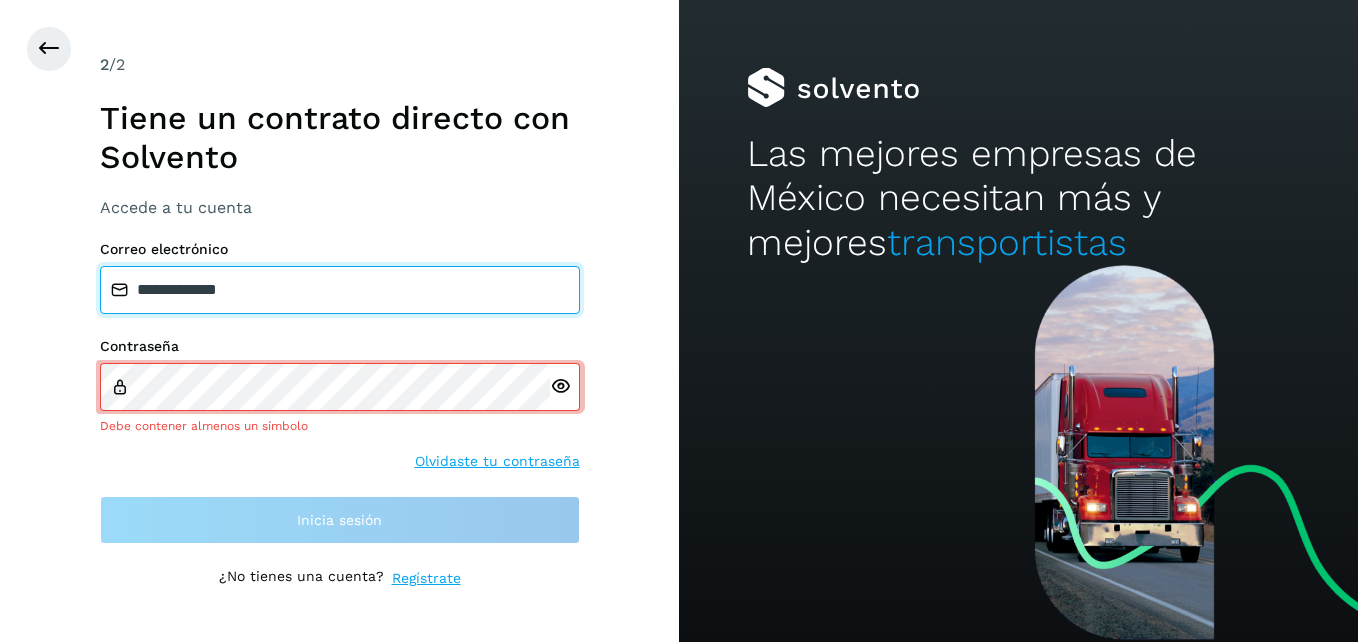 drag, startPoint x: 328, startPoint y: 273, endPoint x: 0, endPoint y: 258, distance: 328.3428 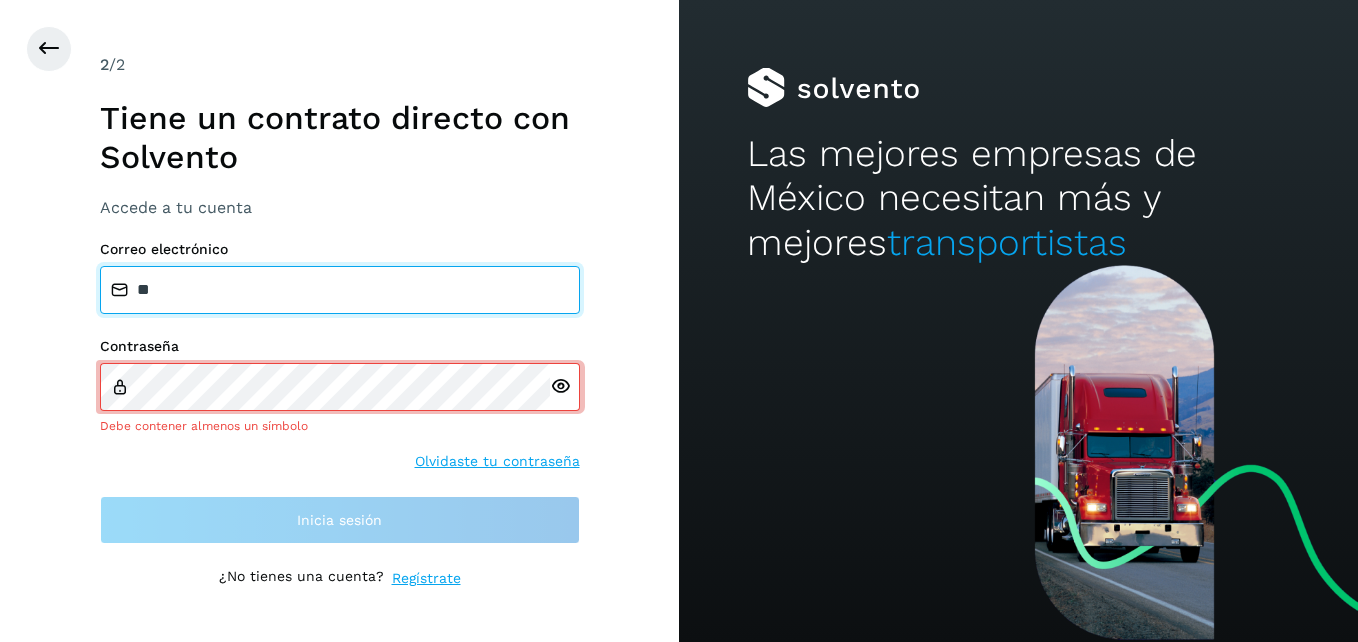 type on "**********" 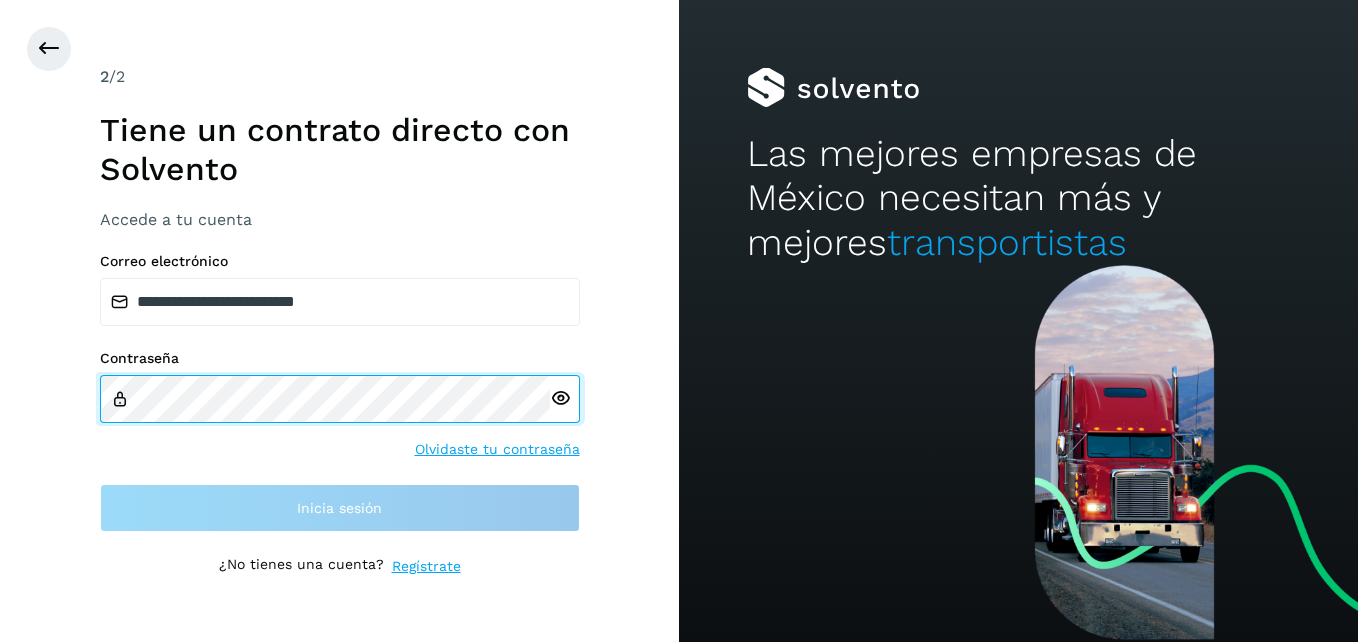 click on "**********" at bounding box center [679, 321] 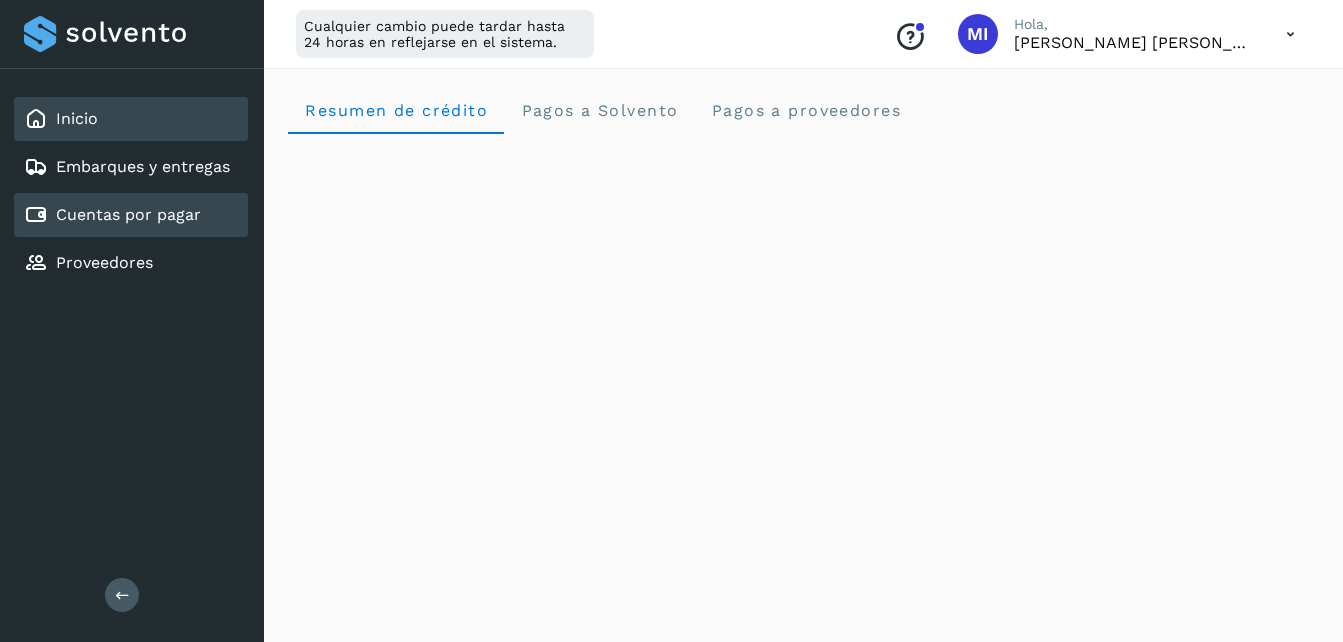 click on "Cuentas por pagar" at bounding box center [128, 214] 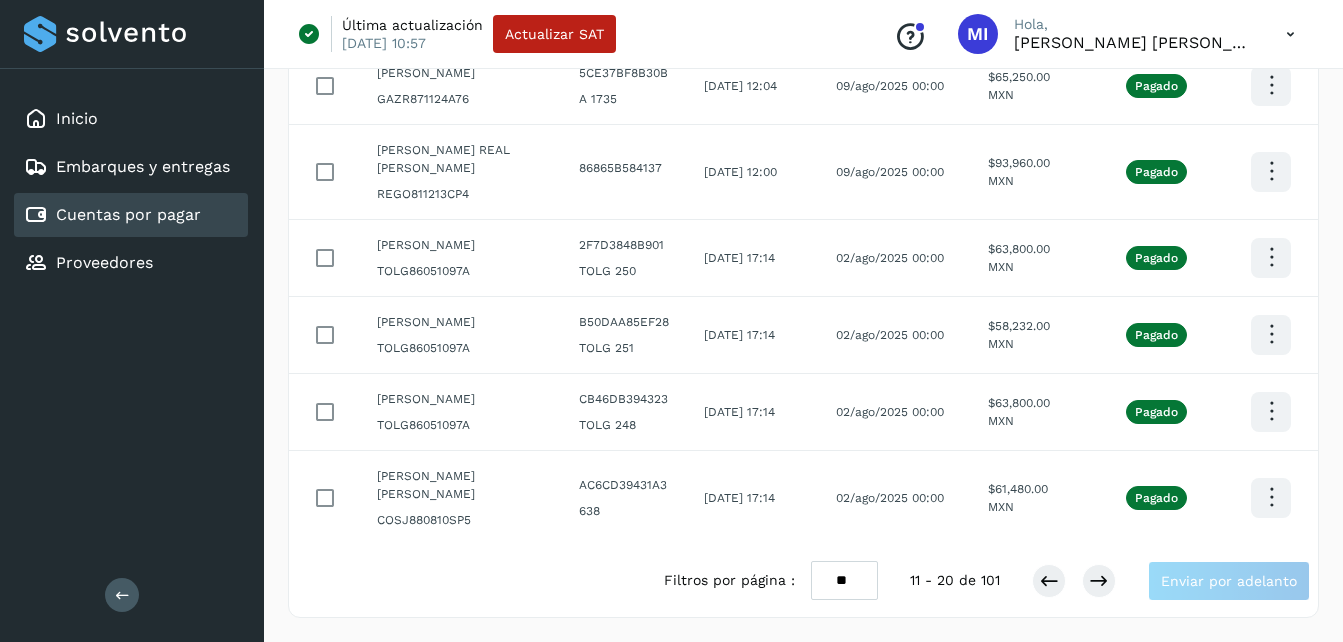 scroll, scrollTop: 646, scrollLeft: 0, axis: vertical 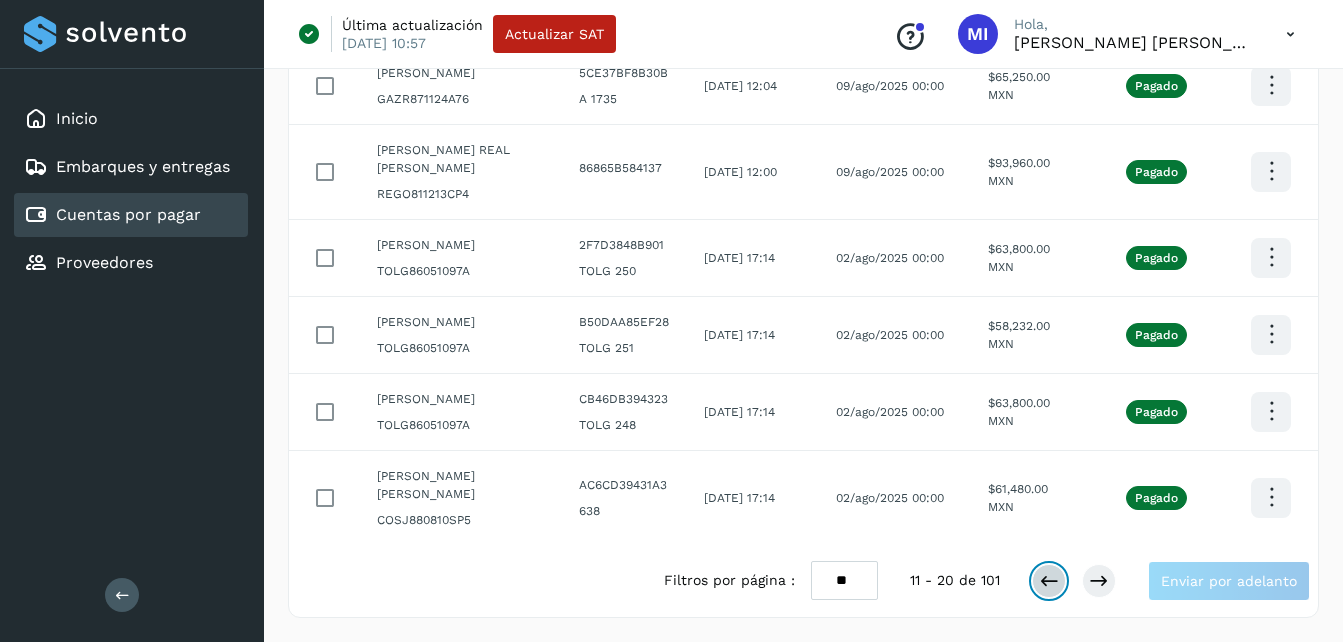click at bounding box center (1049, 581) 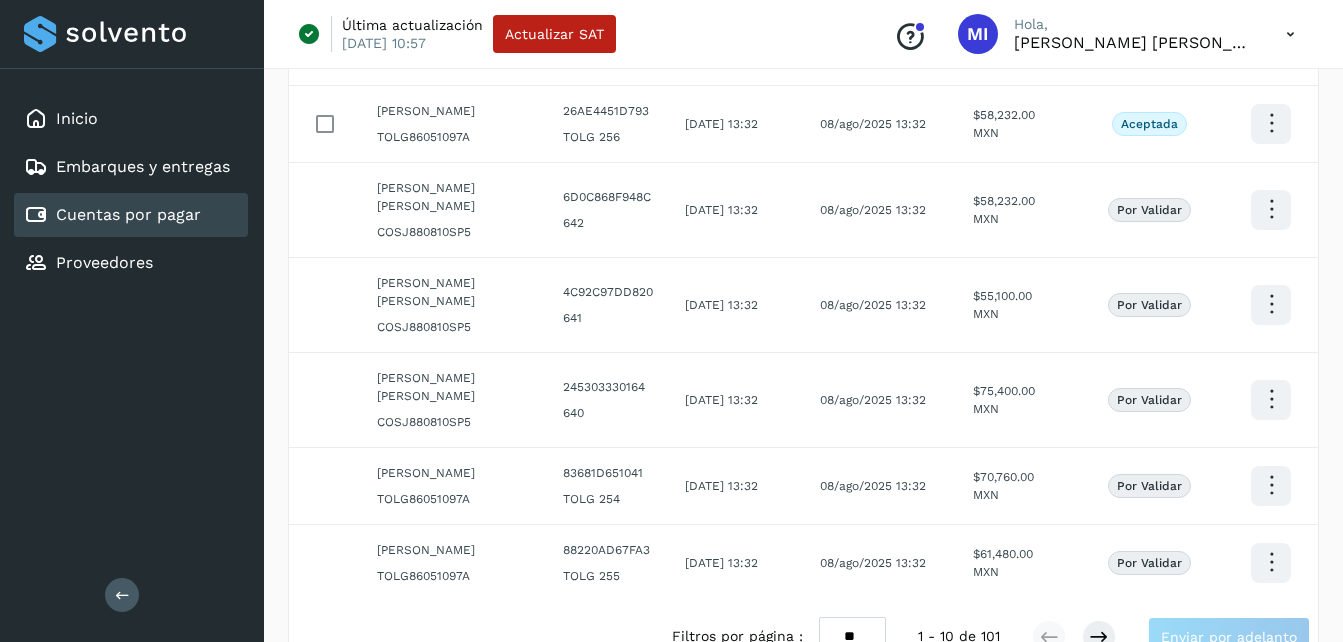 scroll, scrollTop: 543, scrollLeft: 0, axis: vertical 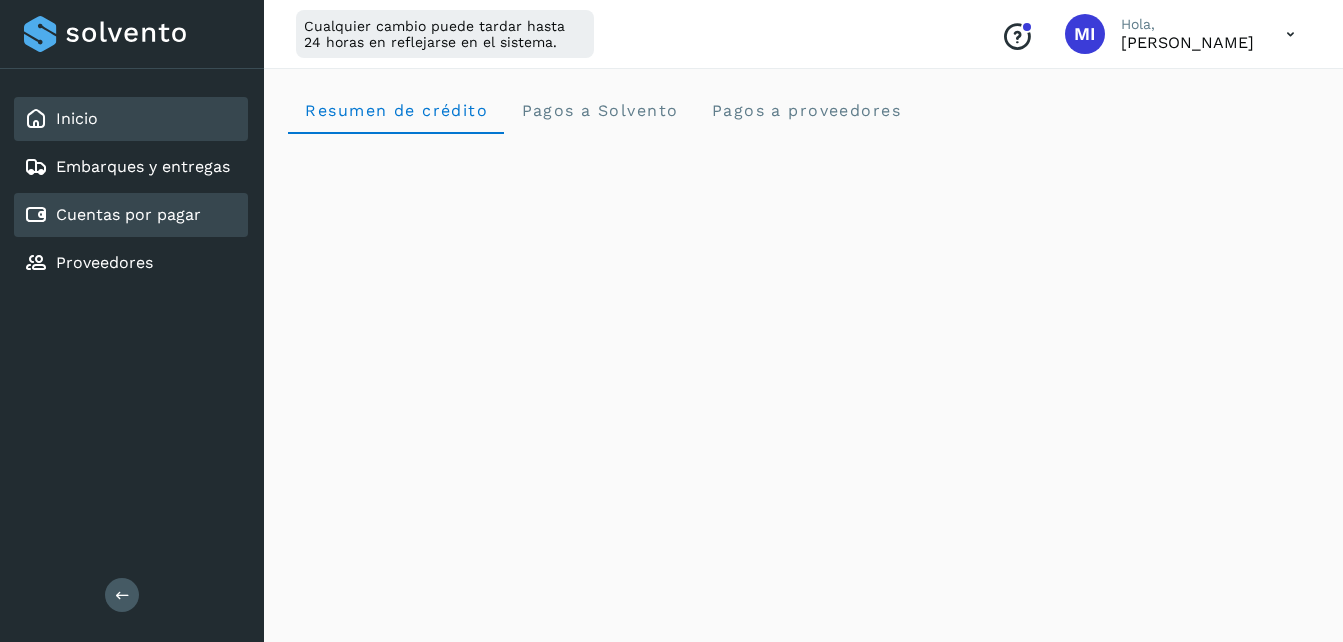 click on "Cuentas por pagar" at bounding box center [128, 214] 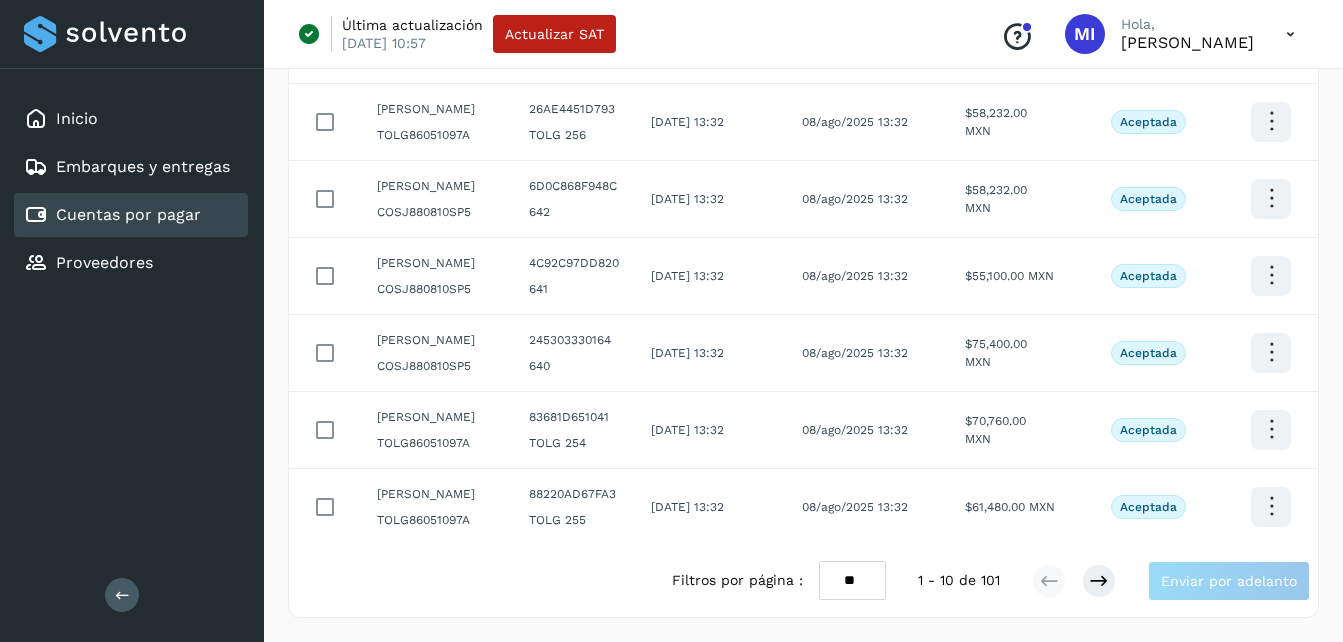 scroll, scrollTop: 664, scrollLeft: 0, axis: vertical 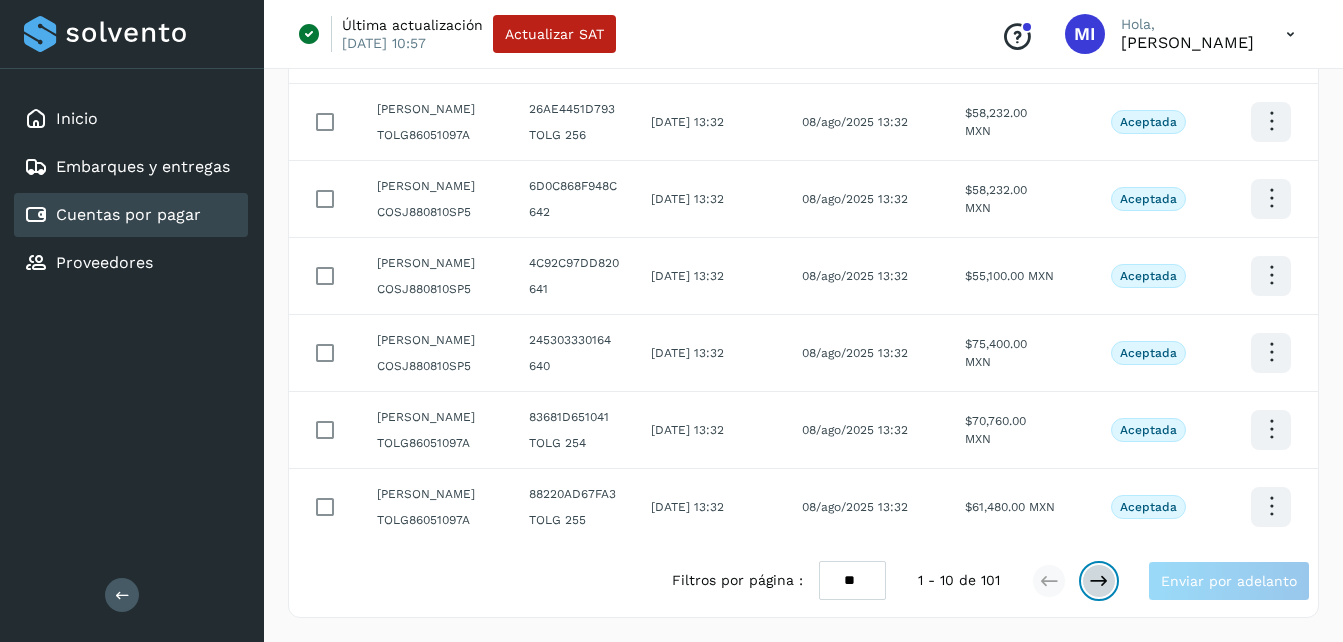 click at bounding box center [1099, 581] 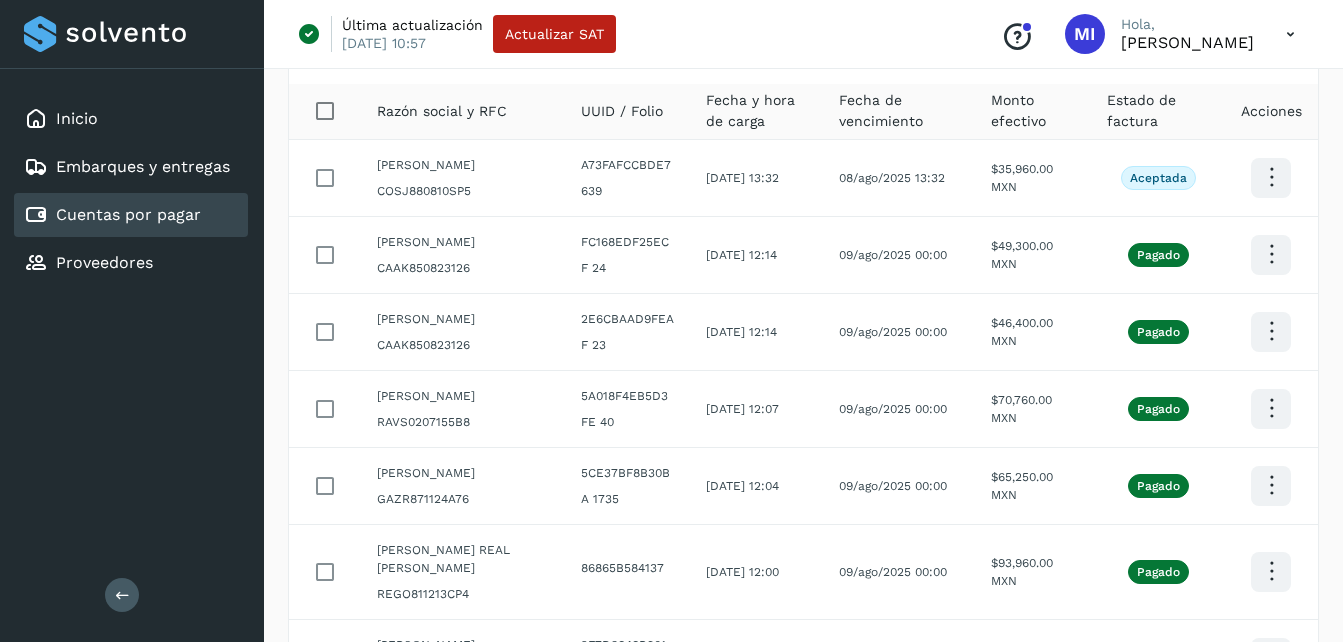 scroll, scrollTop: 94, scrollLeft: 0, axis: vertical 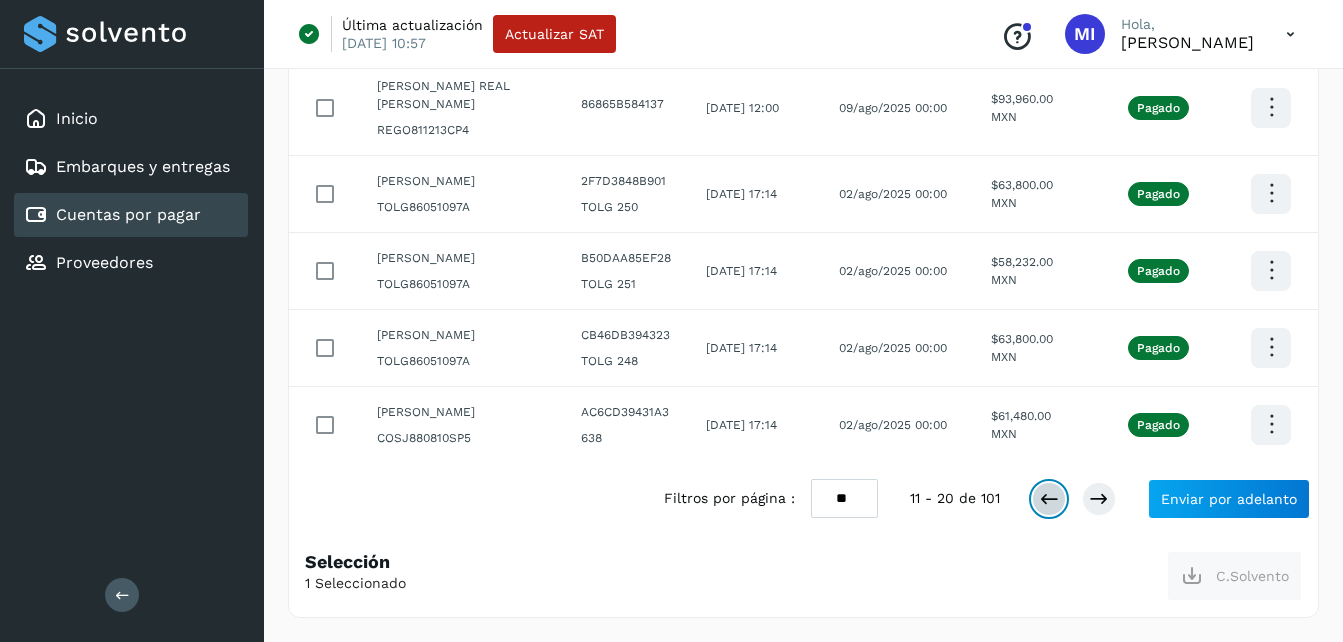 click at bounding box center [1049, 499] 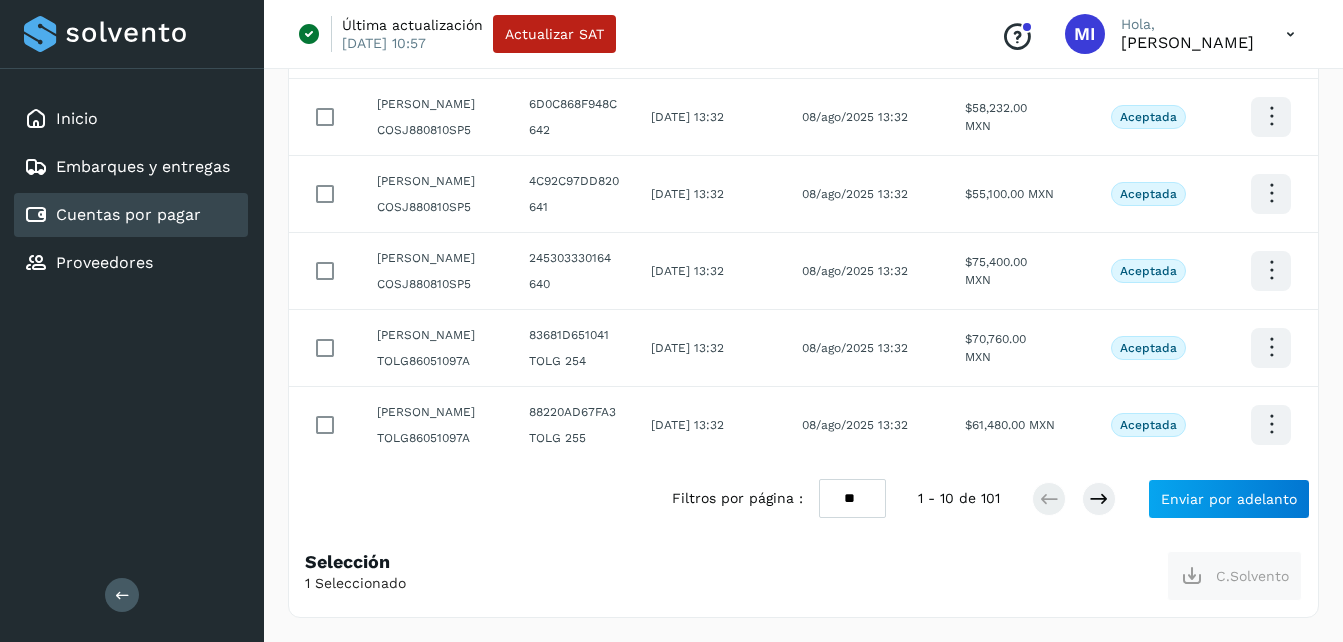 scroll, scrollTop: 697, scrollLeft: 0, axis: vertical 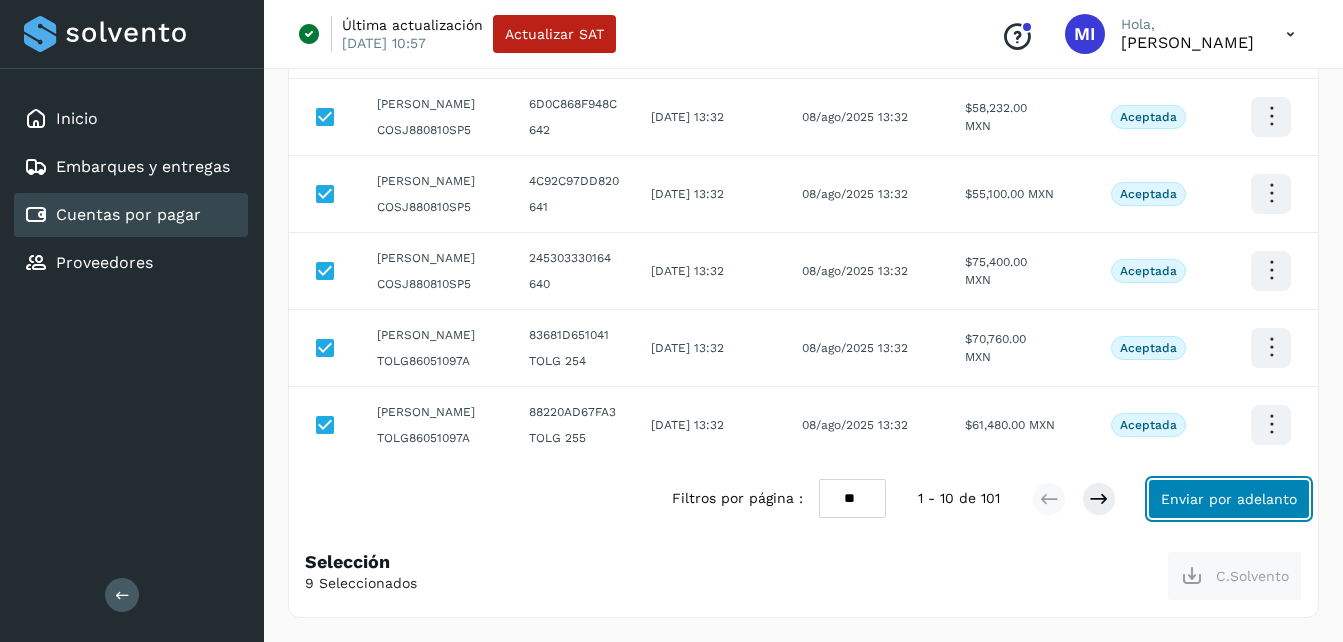 click on "Enviar por adelanto" 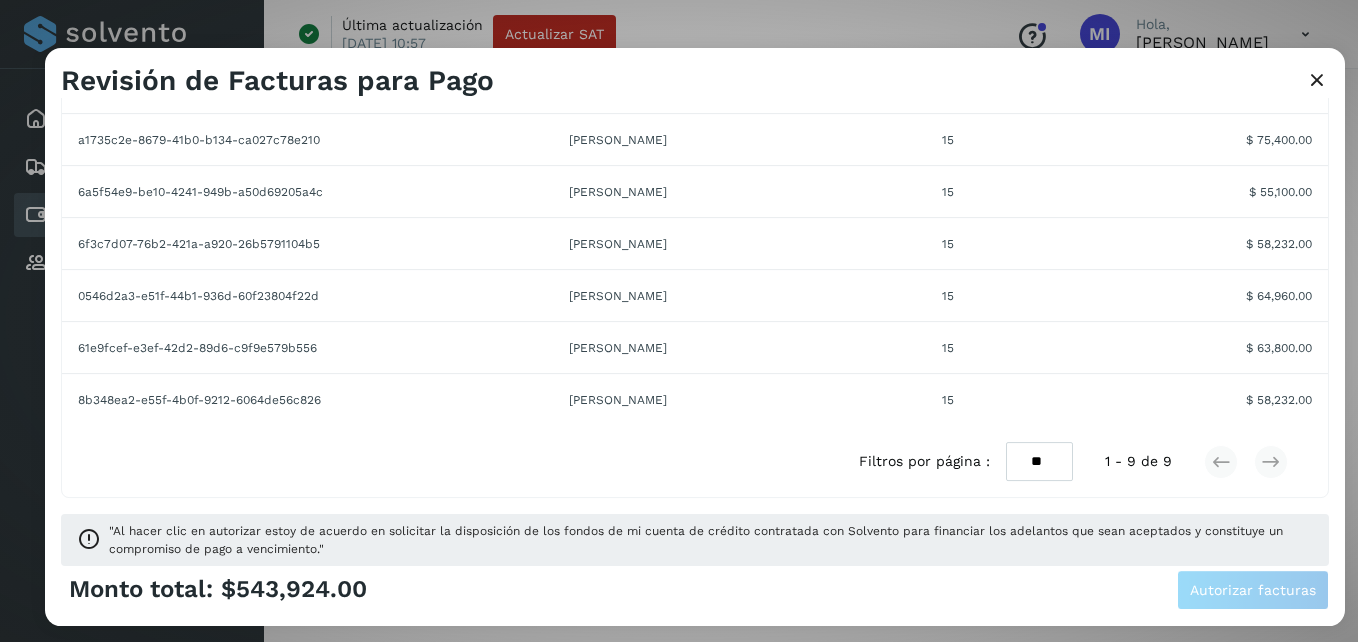 scroll, scrollTop: 385, scrollLeft: 0, axis: vertical 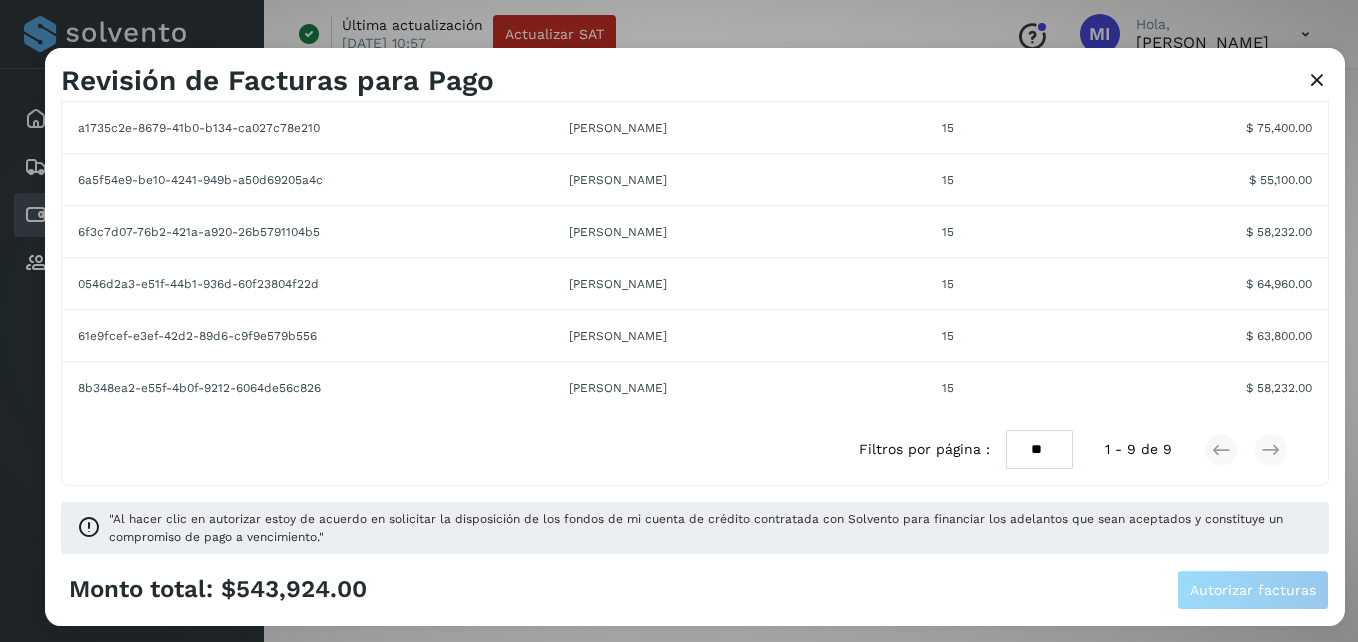click on "No olvides asignar cuidadosamente las comisiones de tus facturas para garantizar un proceso sin contratiempos y eficiente. ¿Quién pagará la comisión?  * (Obligatorio)  Mi empresa El proveedor Estoy de acuerdo con los días de financimiento mostrados  * (Obligatorio)  Sí No UUID Proveedor Días de financiamiento Monto bb964318-6d21-4601-b636-3a0fc70f854d [PERSON_NAME] 15  $ 35,960.00 cd33062c-9deb-48d3-b256-a72213d07f1b [PERSON_NAME] 15  $ 61,480.00 2dde37aa-0f7c-4c5d-96cd-5a2b298e9f48 [PERSON_NAME] 15  $ 70,760.00 a1735c2e-8679-41b0-b134-ca027c78e210 [PERSON_NAME] 15  $ 75,400.00 6a5f54e9-be10-4241-949b-a50d69205a4c [PERSON_NAME] 15  $ 55,100.00 6f3c7d07-76b2-421a-a920-26b5791104b5 [PERSON_NAME] 15  $ 58,232.00 0546d2a3-e51f-44b1-936d-60f23804f22d [PERSON_NAME] 15  $ 64,960.00 61e9fcef-e3ef-42d2-89d6-c9f9e579b556 [PERSON_NAME] 15  $ 63,800.00 8b348ea2-e55f-4b0f-9212-6064de56c826 [PERSON_NAME] 15 ** ** **" at bounding box center (695, 334) 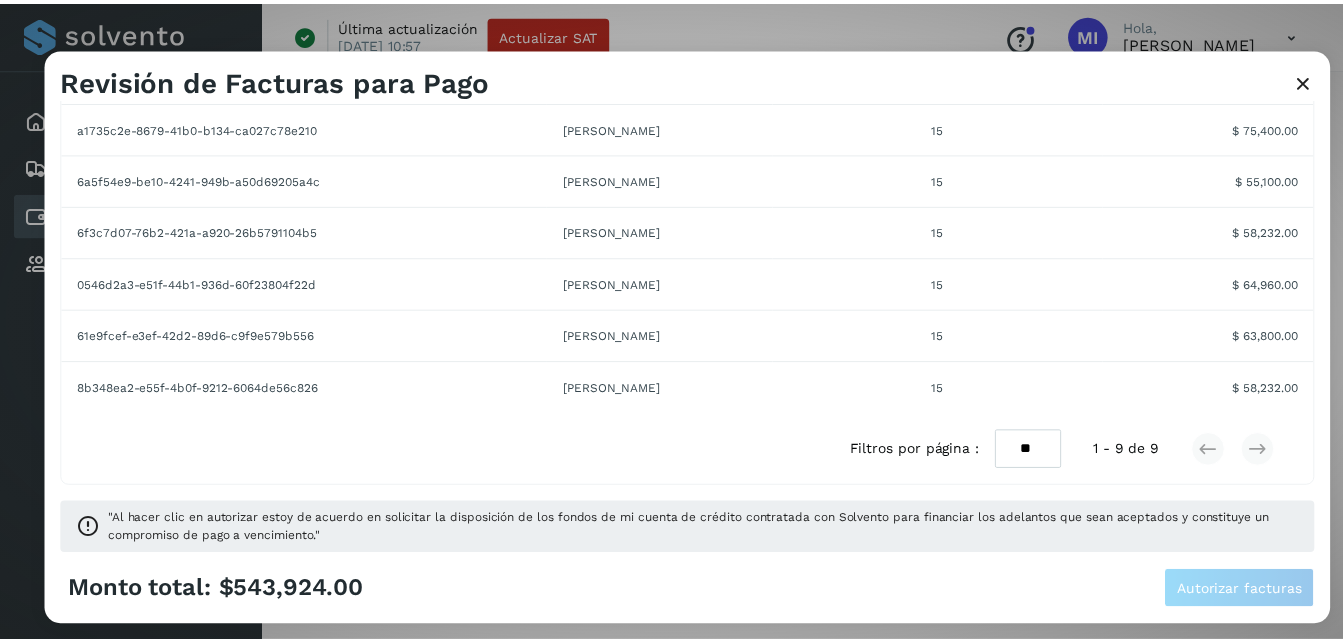 scroll, scrollTop: 0, scrollLeft: 0, axis: both 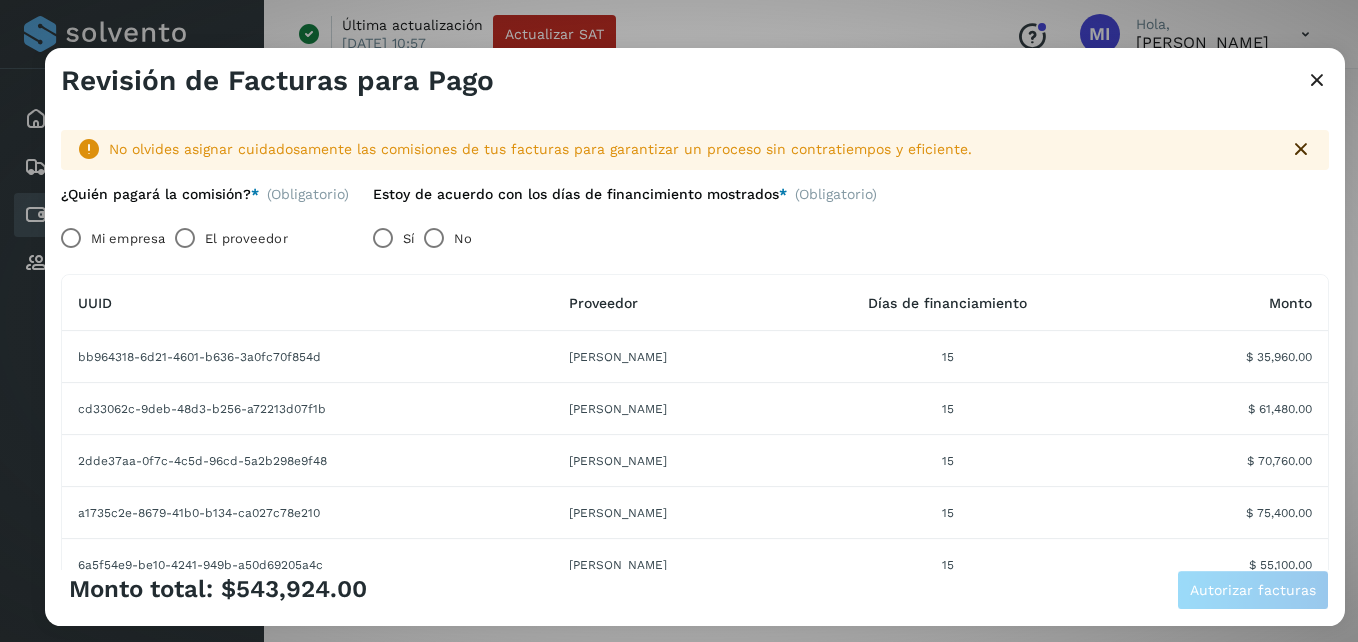 click on "Mi empresa" at bounding box center (128, 238) 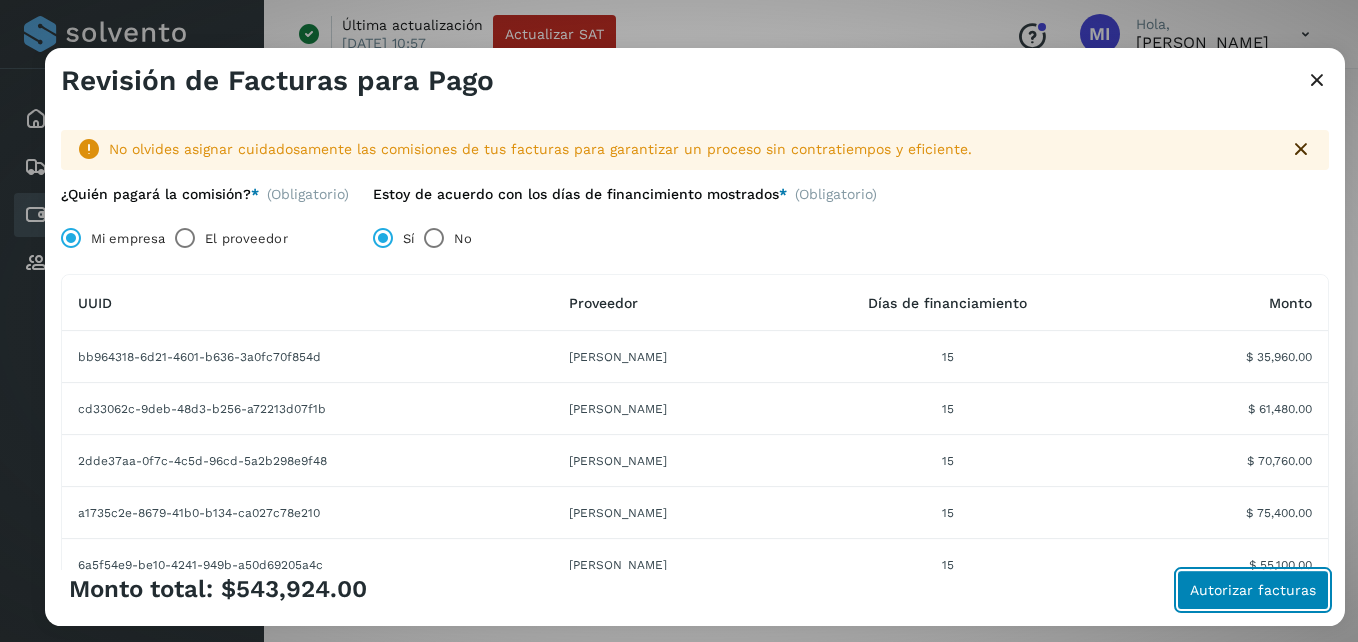 click on "Autorizar facturas" 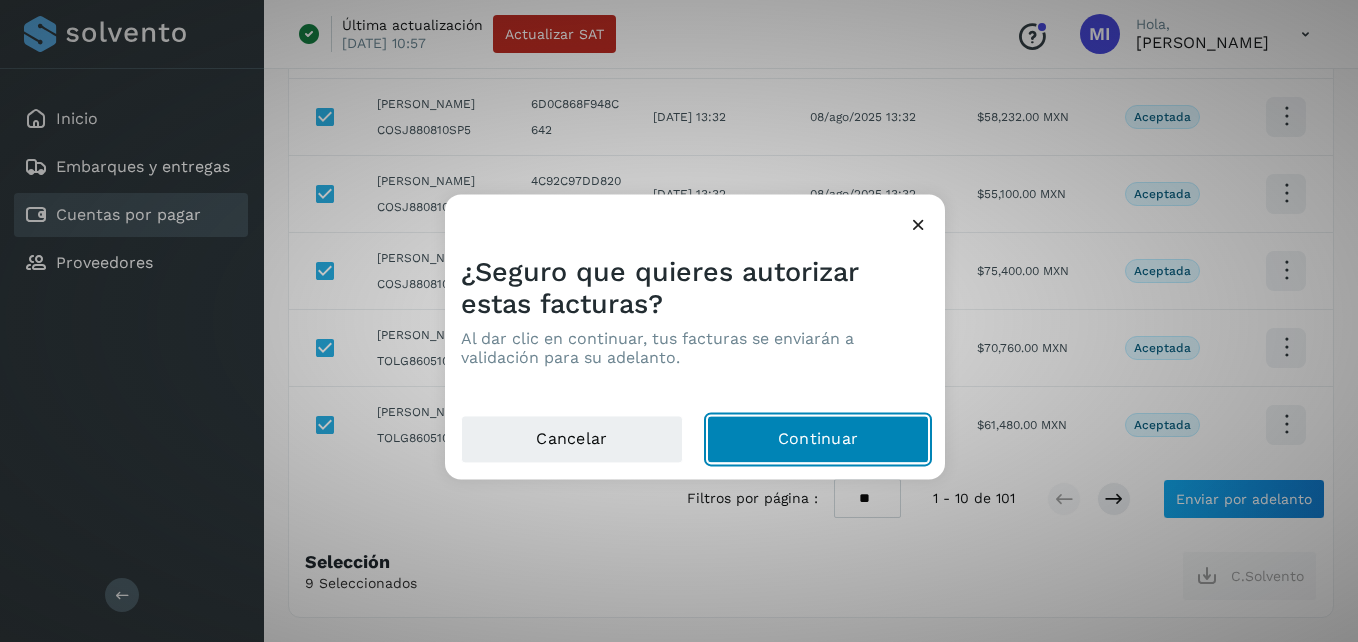 click on "Continuar" 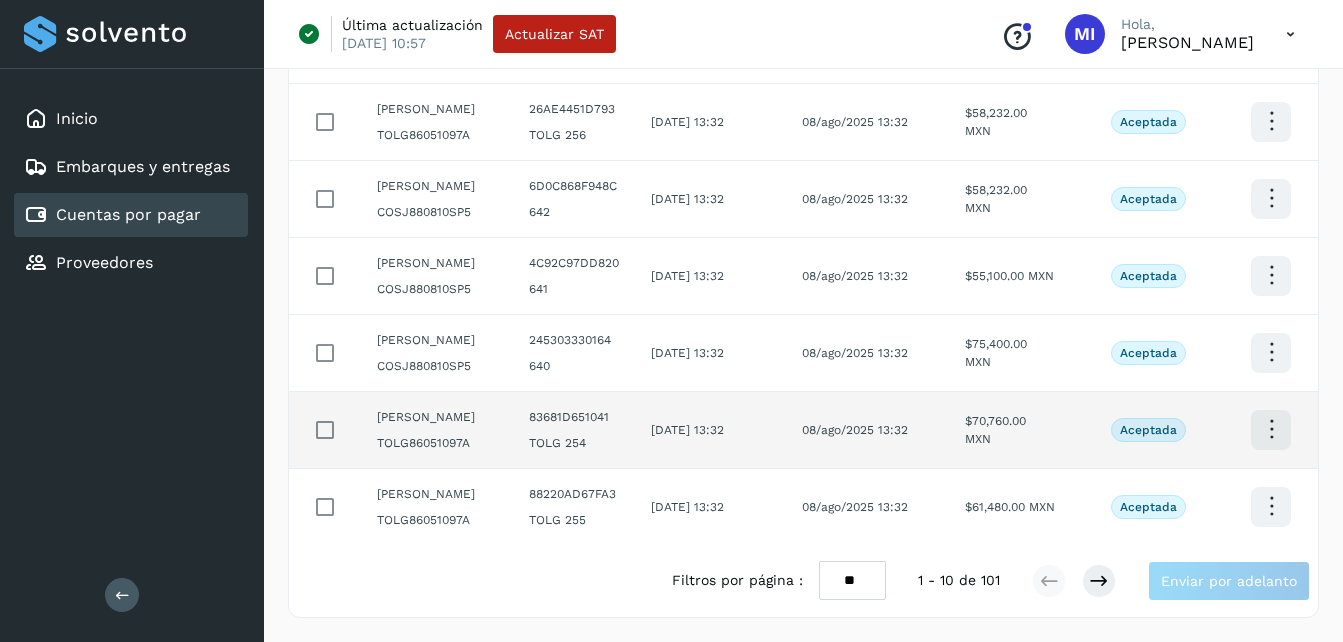 scroll, scrollTop: 664, scrollLeft: 0, axis: vertical 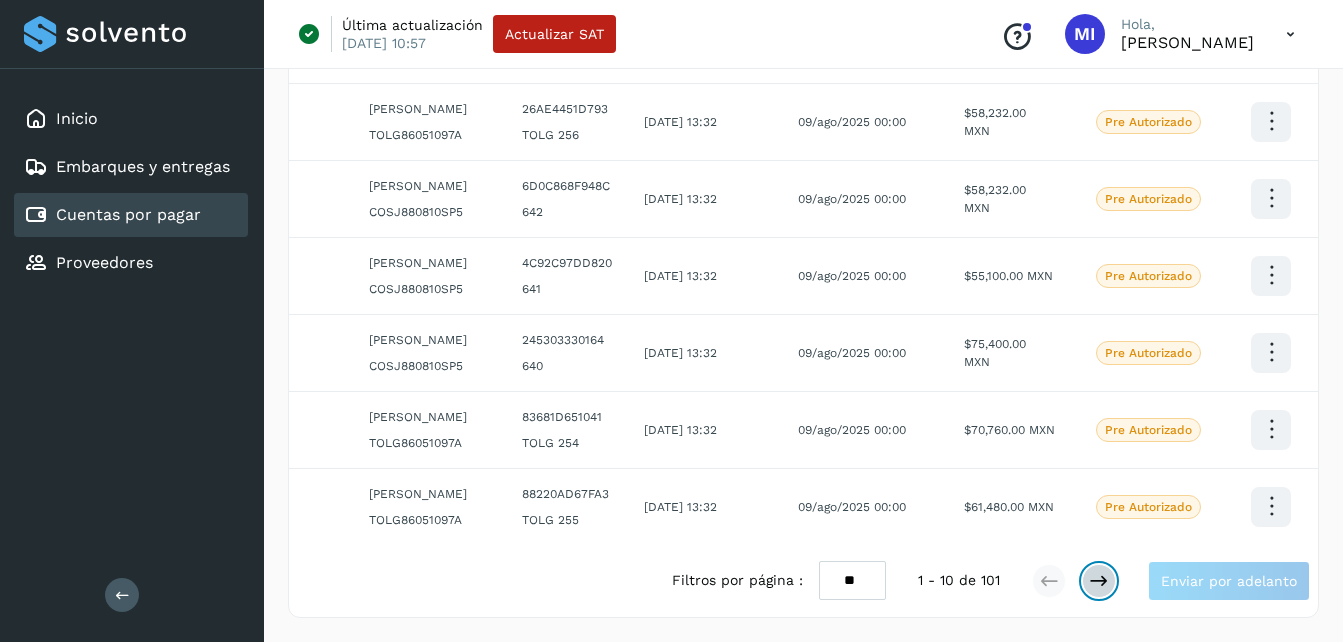 click at bounding box center [1099, 581] 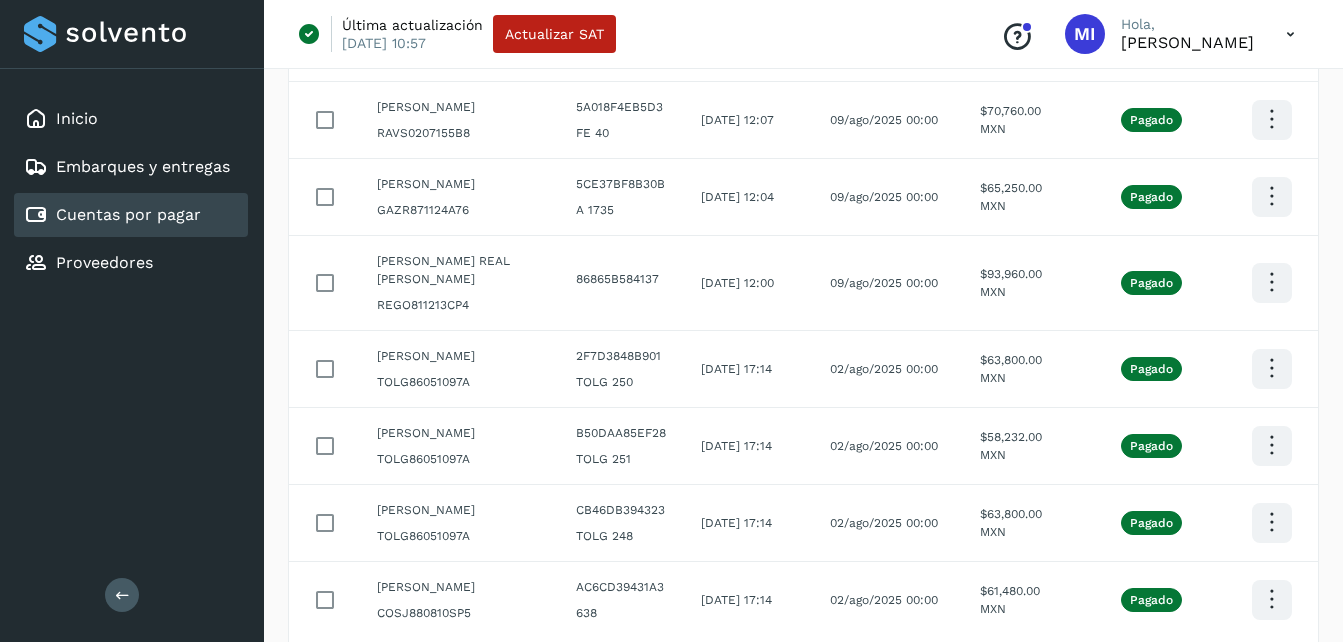 scroll, scrollTop: 646, scrollLeft: 0, axis: vertical 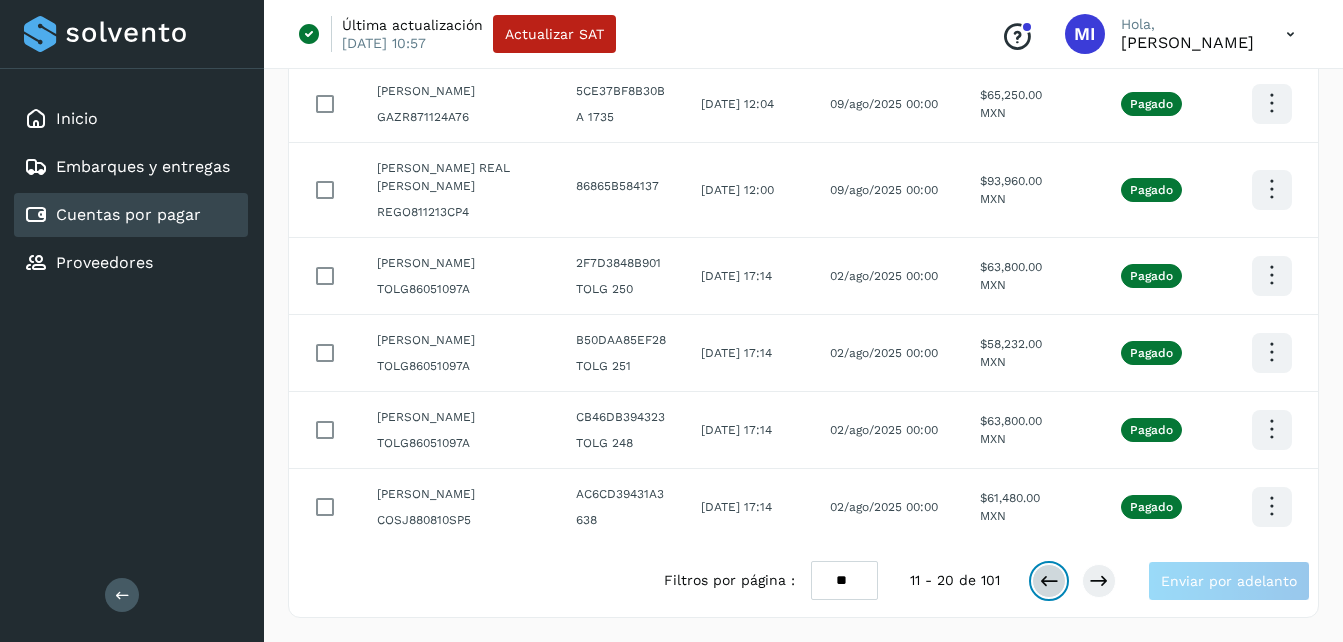 click at bounding box center (1049, 581) 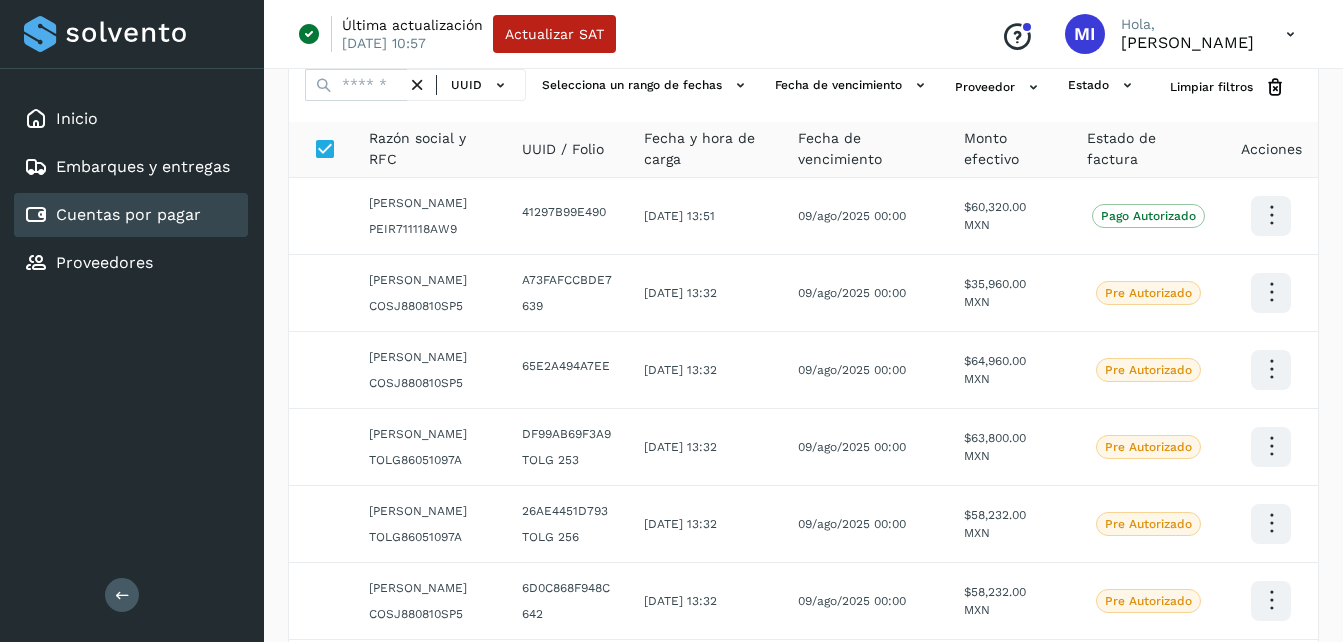 scroll, scrollTop: 36, scrollLeft: 0, axis: vertical 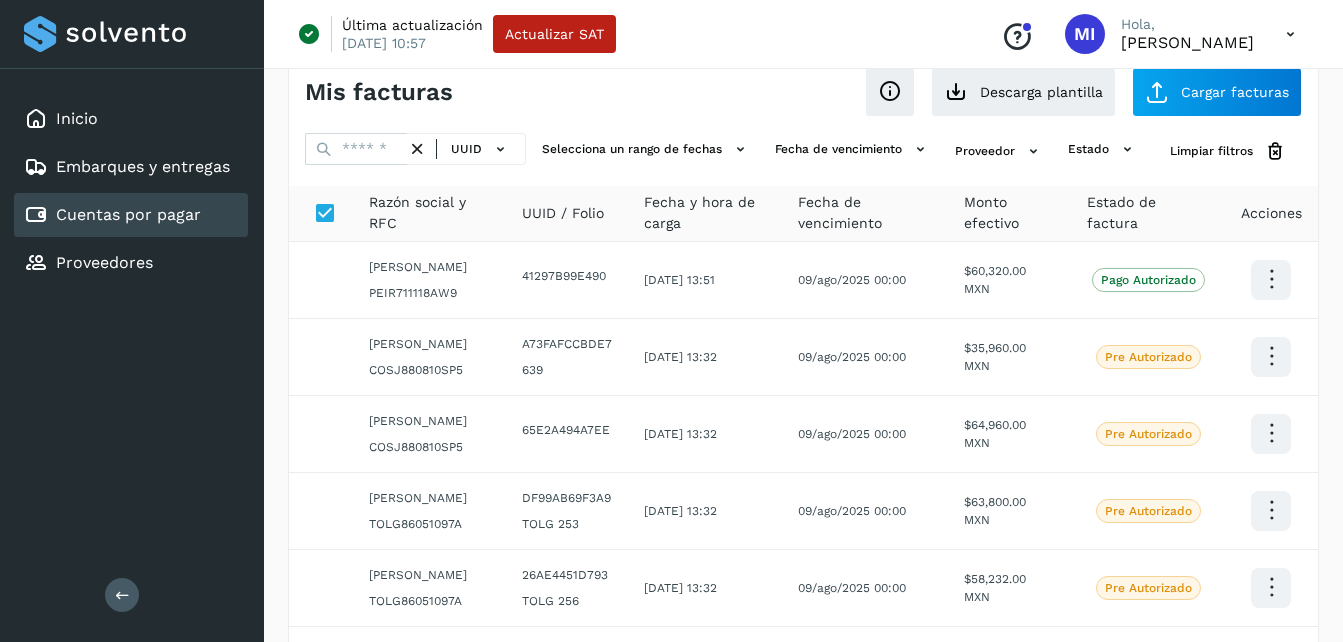 click on "Mis facturas
Ver instrucciones para cargar Facturas
Descarga plantilla Cargar facturas UUID Selecciona un rango de fechas
Selecciona el rango de fechas en el que se carga la factura.
Fecha de vencimiento
Selecciona rango de fechas cuando vence la factura
Proveedor estado Limpiar filtros Razón social y RFC UUID / Folio Fecha y hora de carga Fecha de vencimiento Monto efectivo Estado de factura Acciones [PERSON_NAME] PEIR711118AW9 41297B99E490 [DATE] 13:51 [DATE] 00:00 $60,320.00 MXN Pago Autorizado [PERSON_NAME] COSJ880810SP5 A73FAFCCBDE7 639 [DATE] 13:32 [DATE] 00:00 $35,960.00 MXN Pre Autorizado [PERSON_NAME] COSJ880810SP5 65E2A494A7EE [DATE] 13:32 [DATE] 00:00 $64,960.00 MXN Pre Autorizado [PERSON_NAME] TOLG86051097A DF99AB69F3A9 TOLG 253 [DATE] 13:32 [DATE] 00:00 TOLG 256" at bounding box center [803, 567] 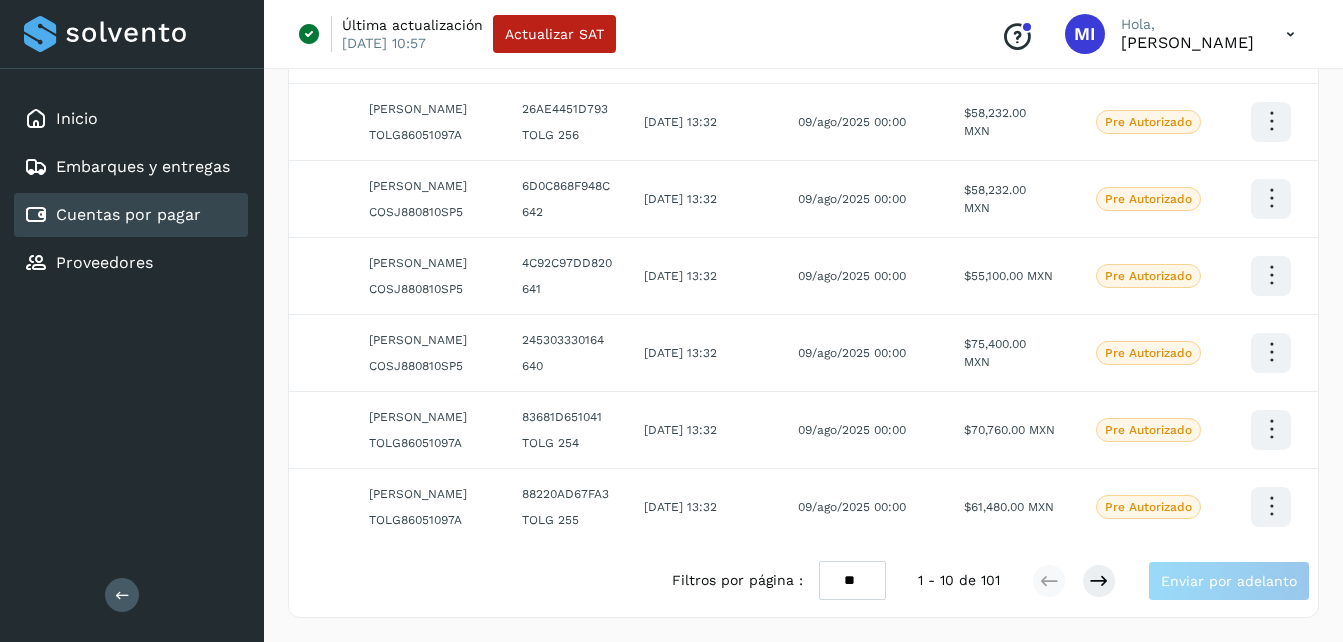 scroll, scrollTop: 664, scrollLeft: 0, axis: vertical 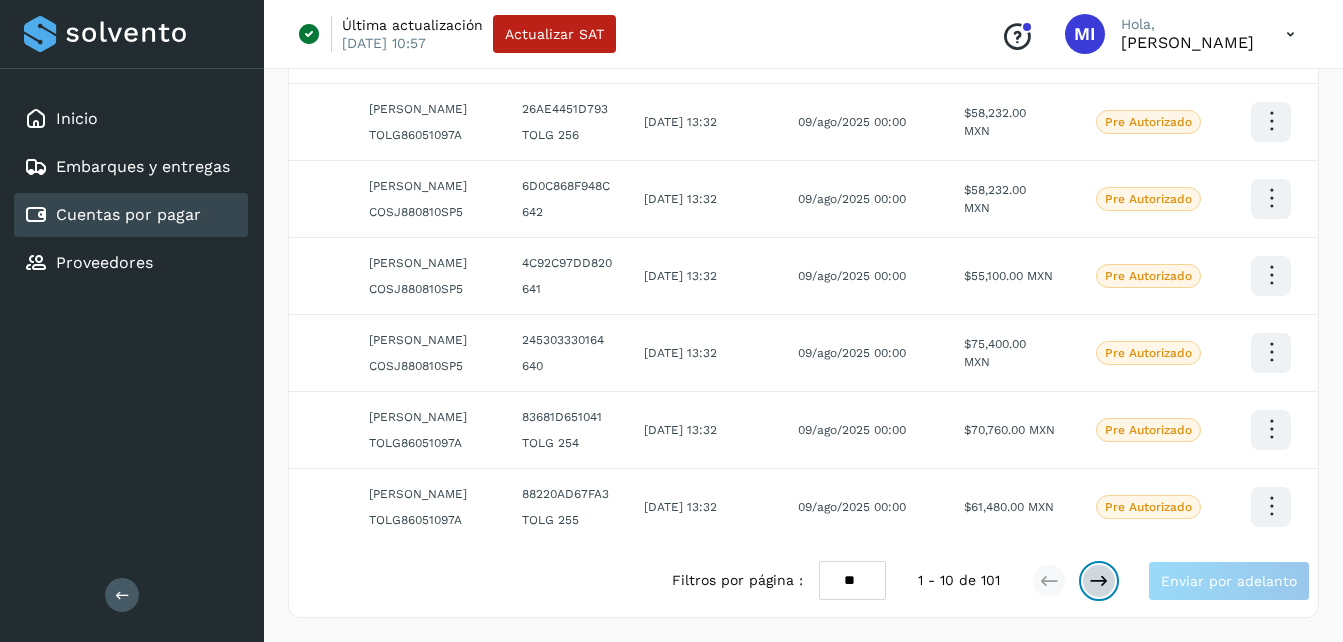 click at bounding box center [1099, 581] 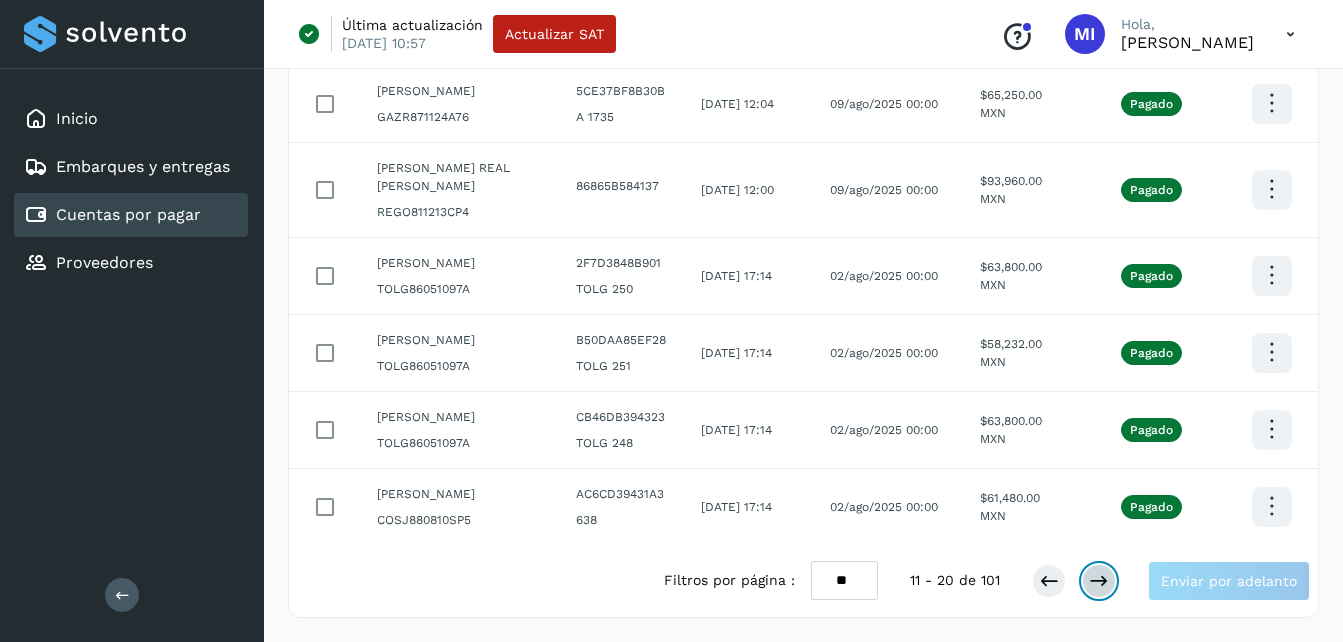 type 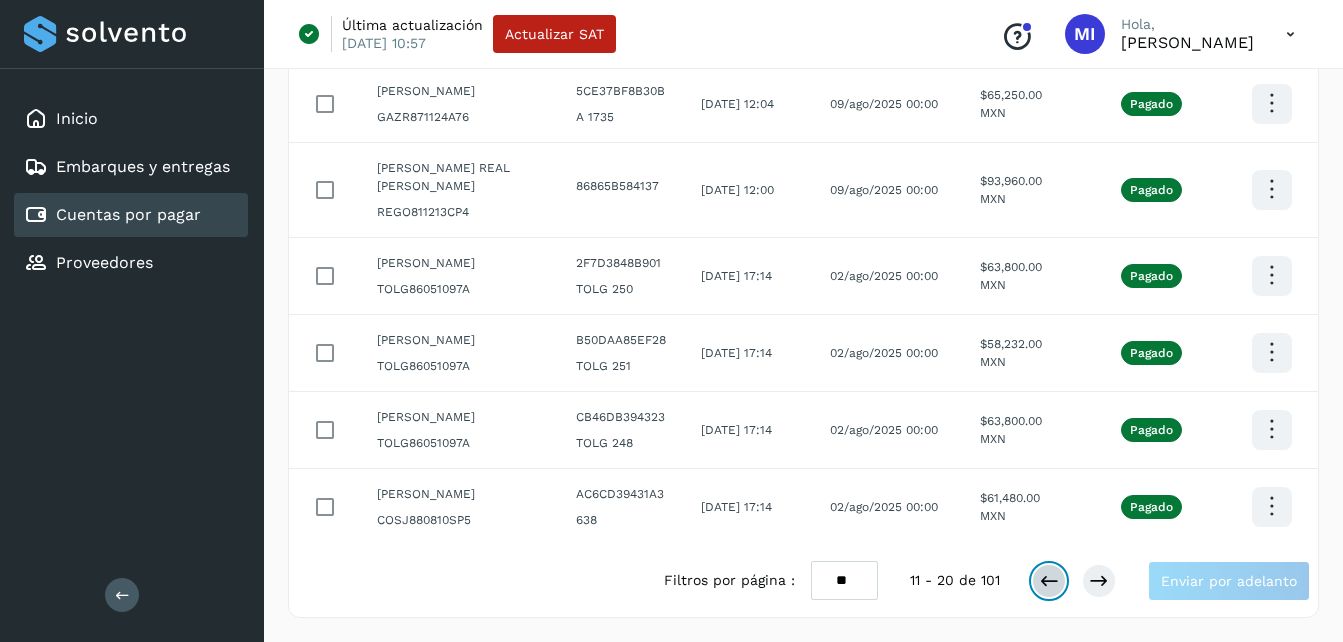 click at bounding box center (1049, 581) 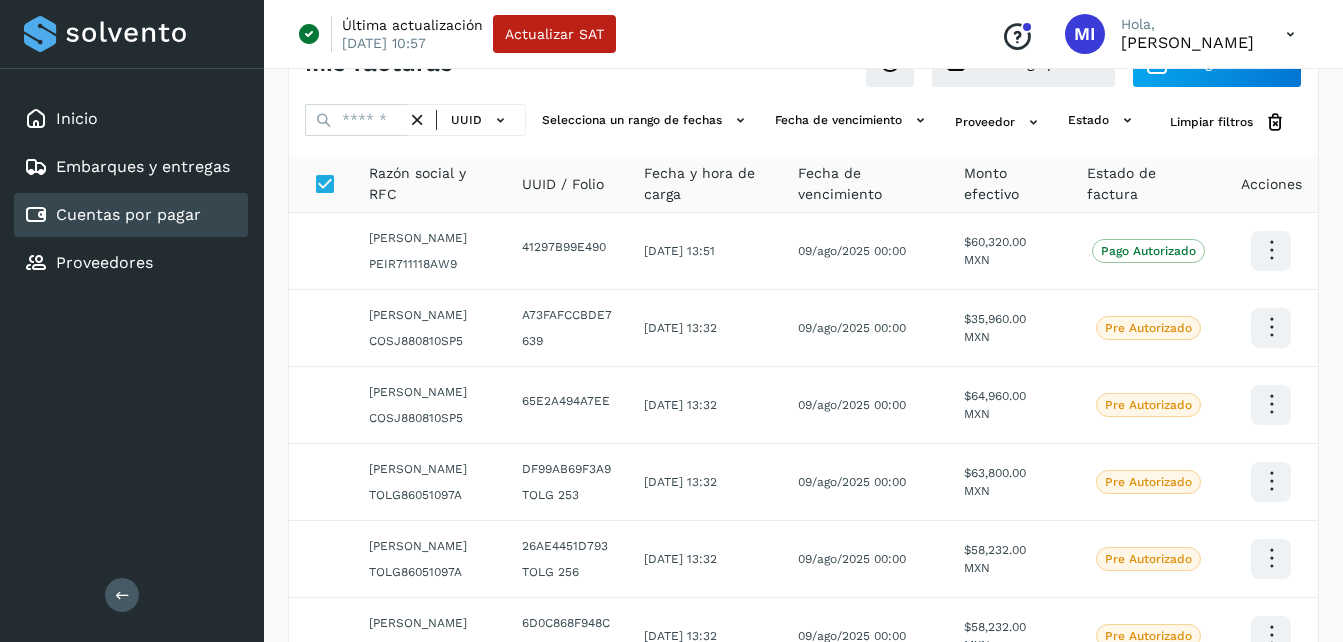 scroll, scrollTop: 0, scrollLeft: 0, axis: both 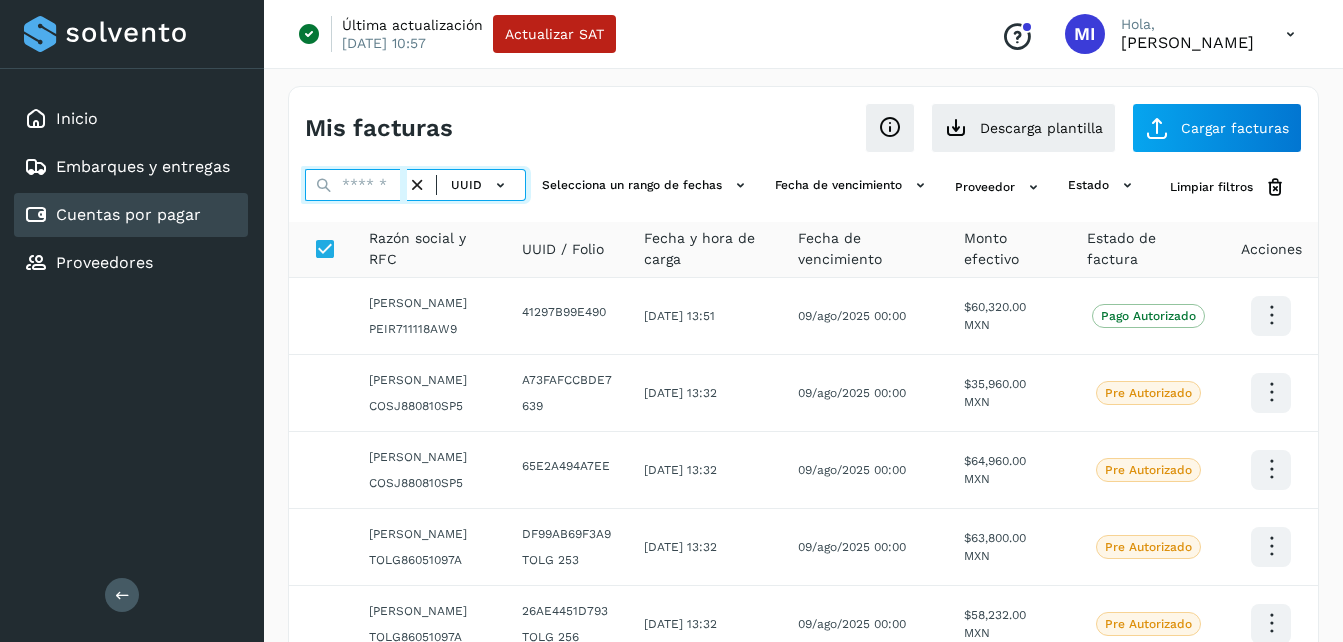 click at bounding box center [356, 185] 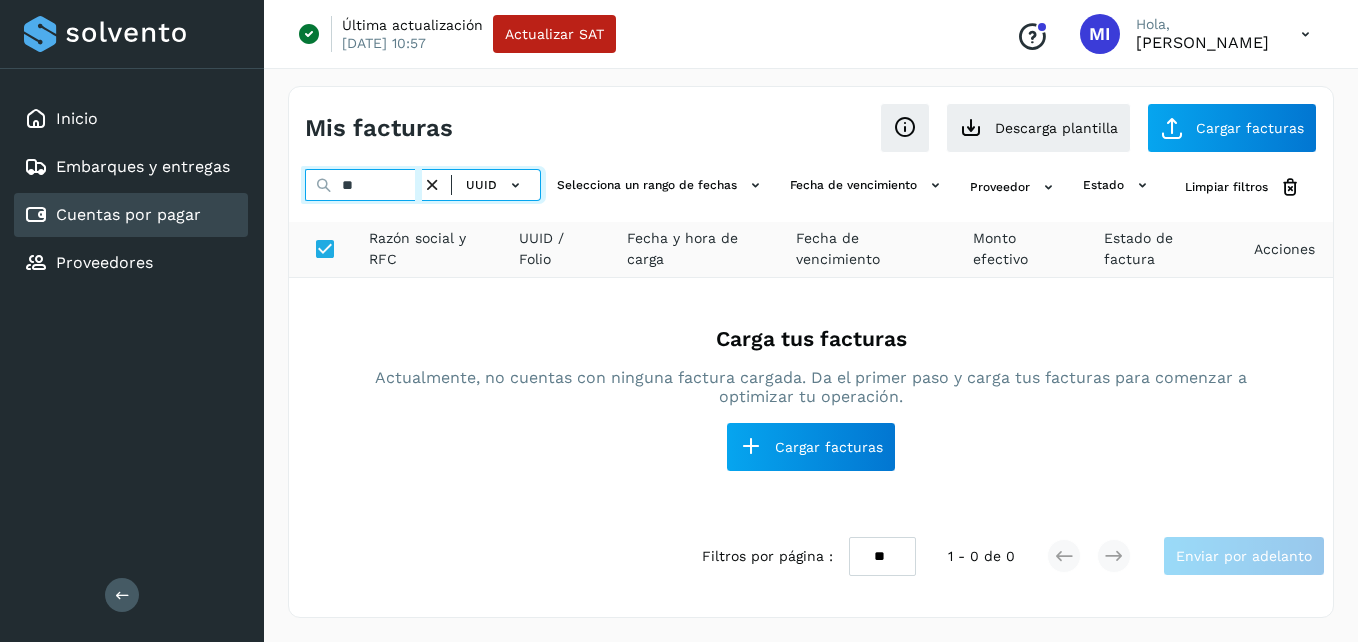 type on "*" 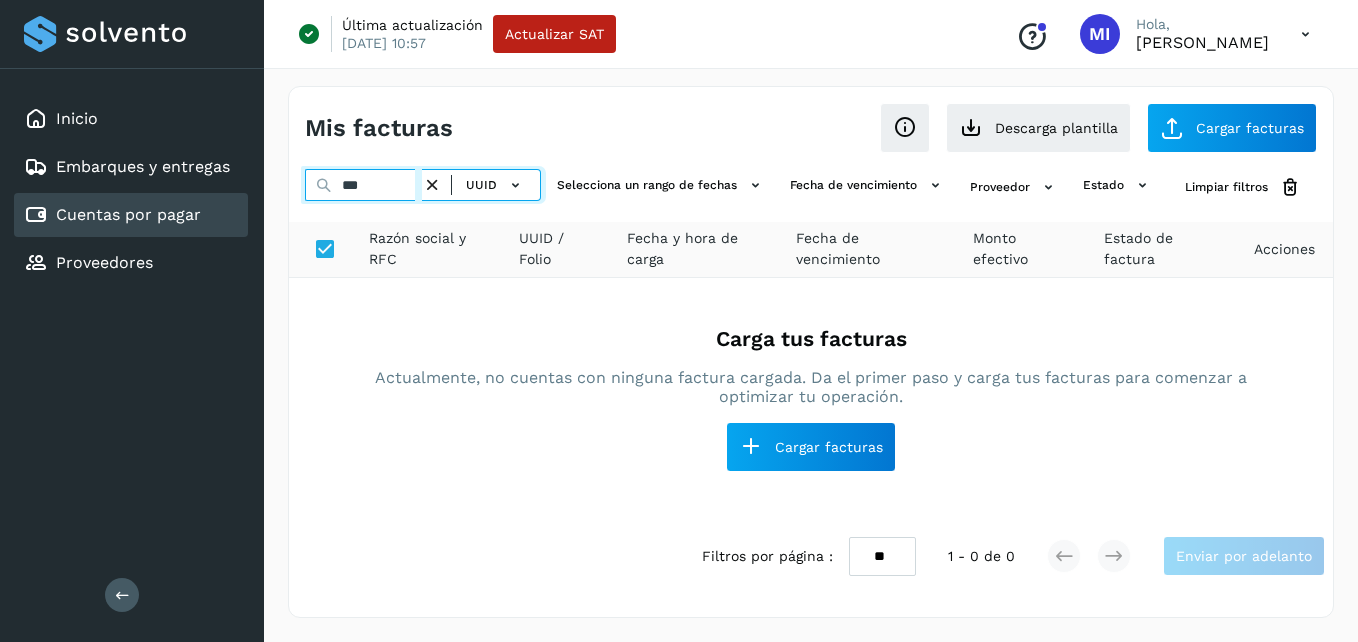 drag, startPoint x: 386, startPoint y: 185, endPoint x: 298, endPoint y: 193, distance: 88.362885 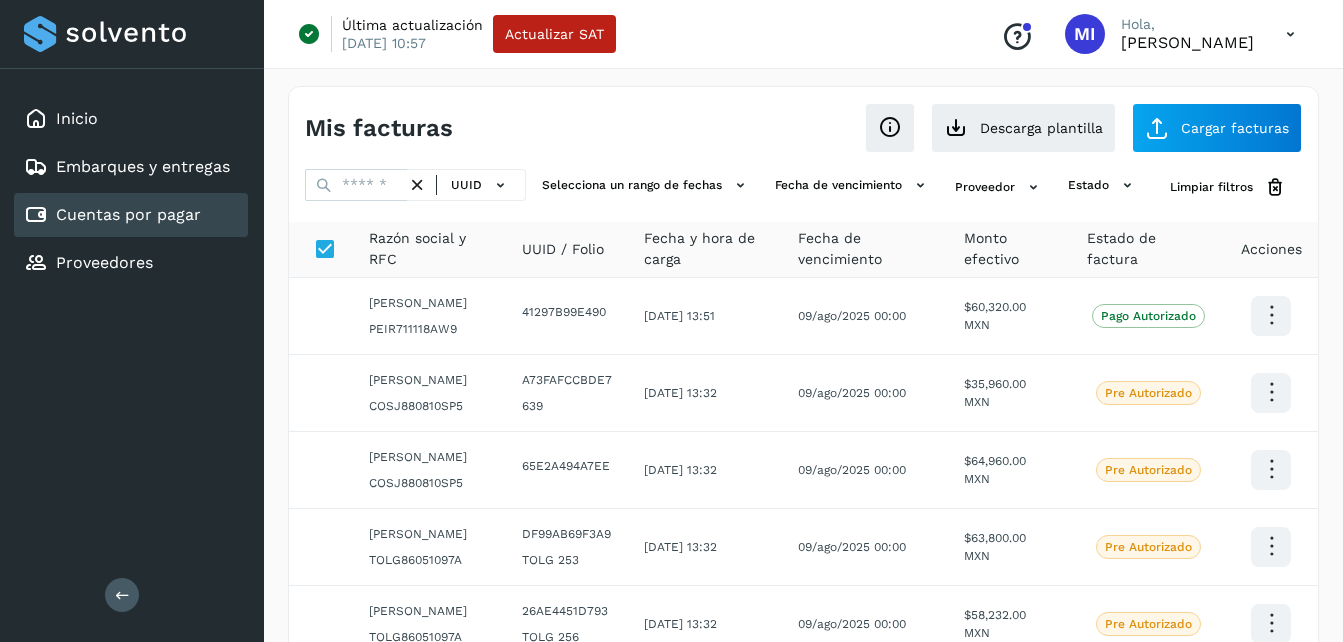 drag, startPoint x: 1341, startPoint y: 238, endPoint x: 1341, endPoint y: 263, distance: 25 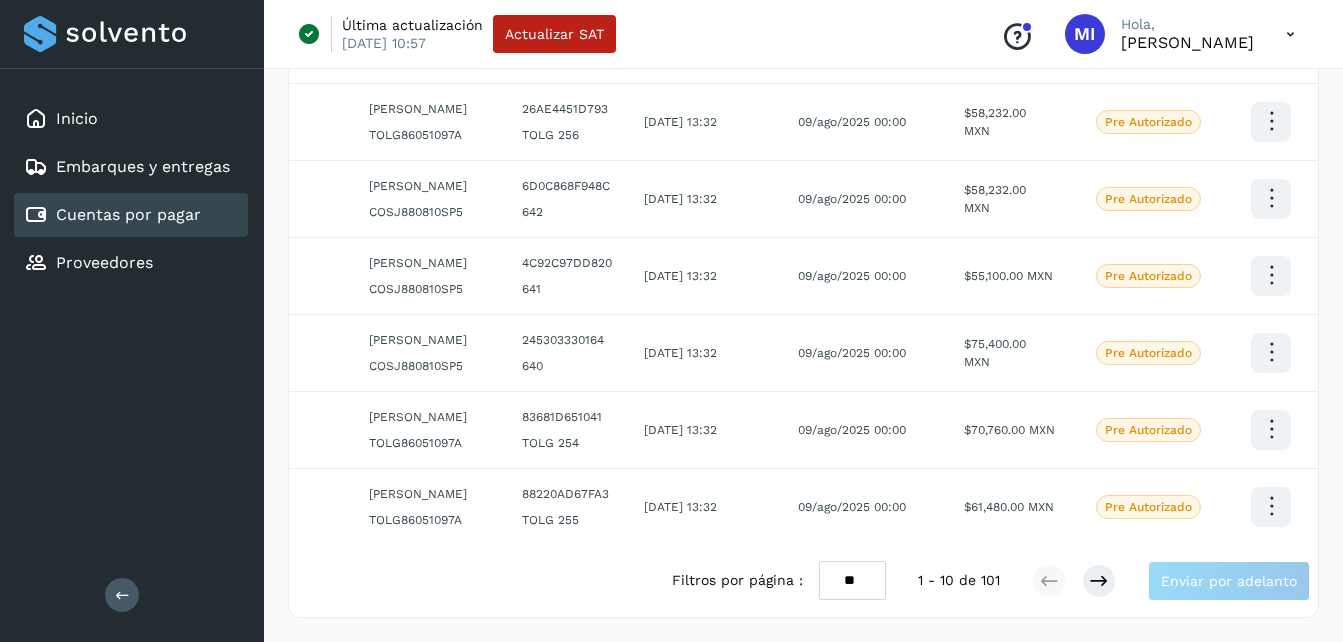 scroll, scrollTop: 630, scrollLeft: 0, axis: vertical 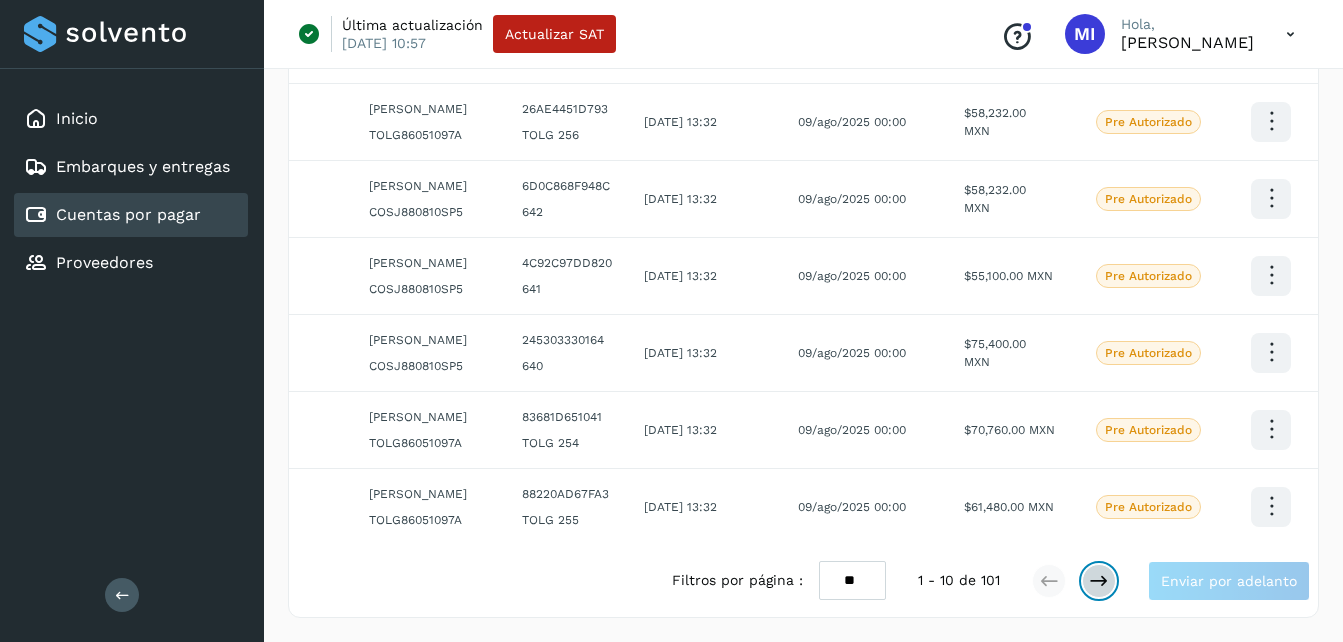 click at bounding box center (1099, 581) 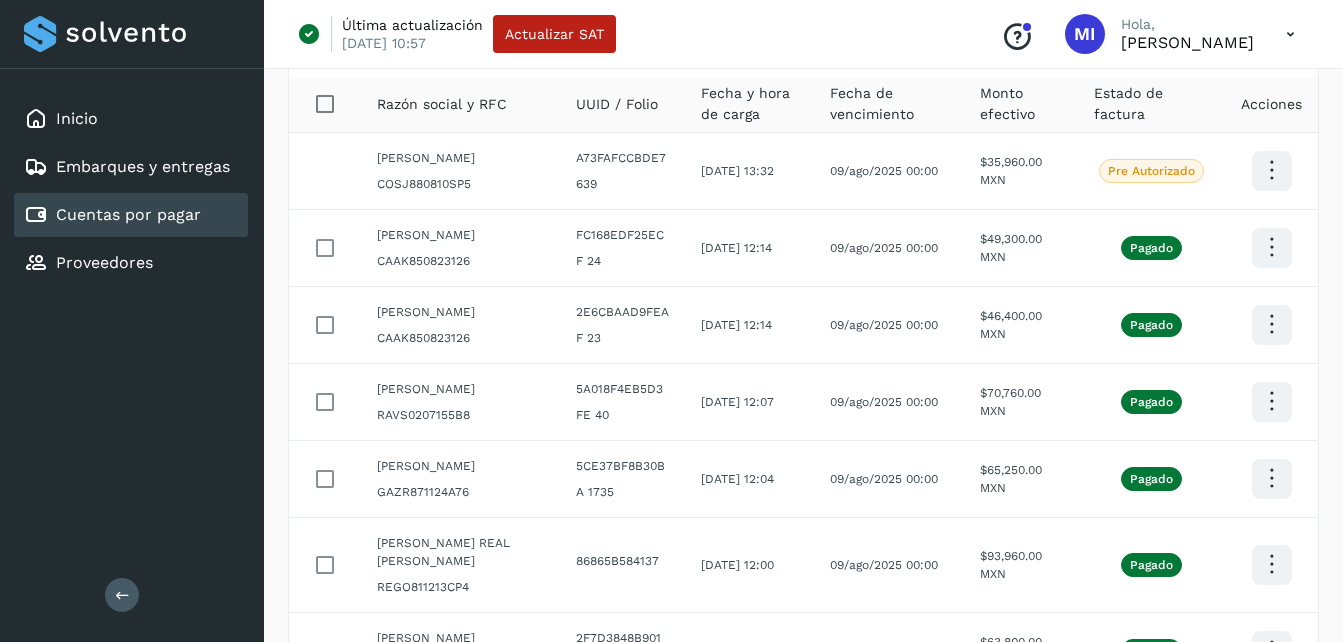 scroll, scrollTop: 139, scrollLeft: 0, axis: vertical 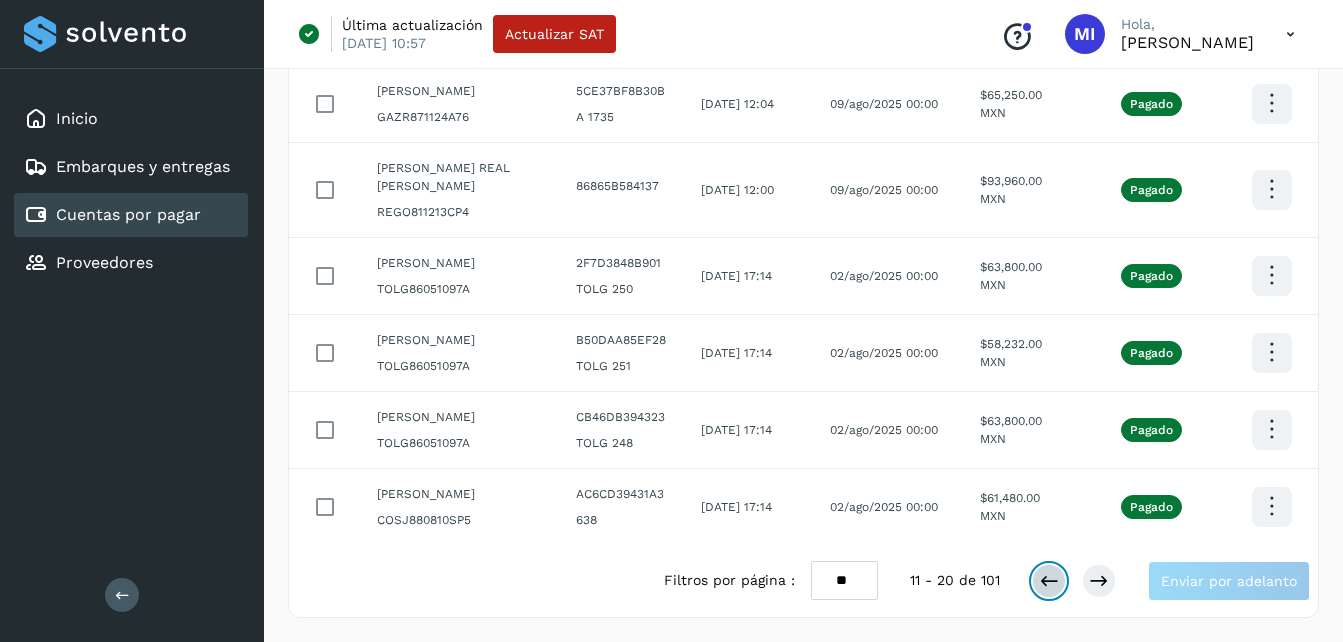 click at bounding box center [1049, 581] 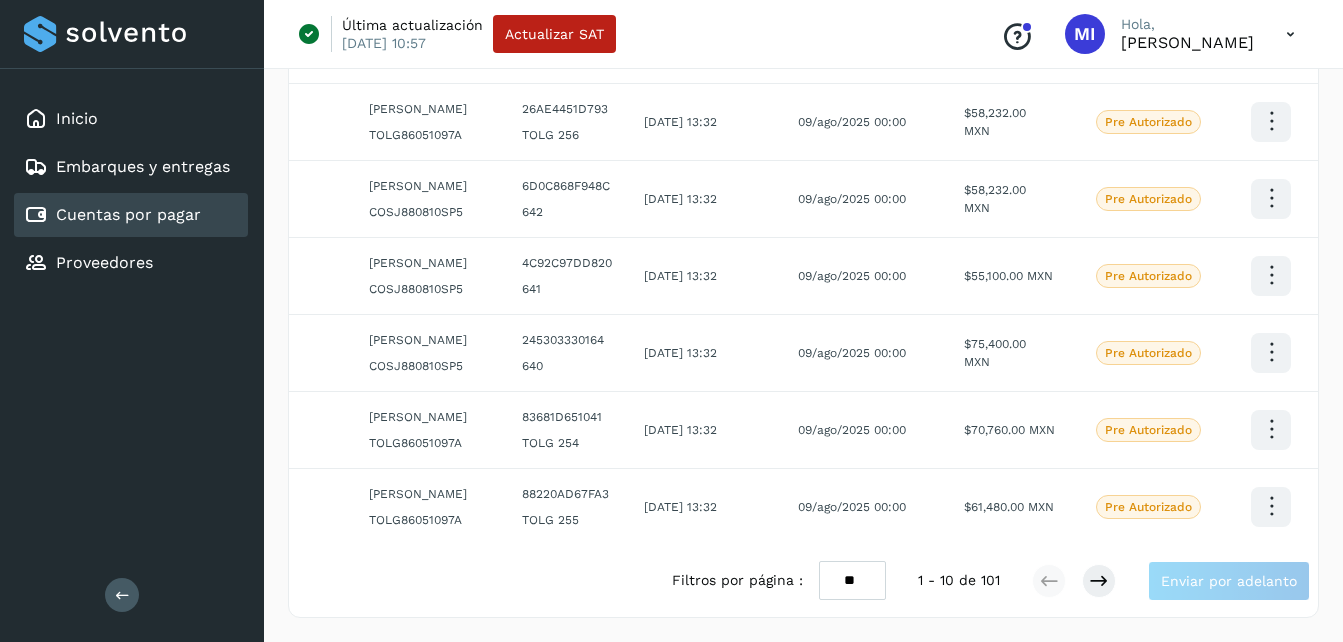 scroll, scrollTop: 646, scrollLeft: 0, axis: vertical 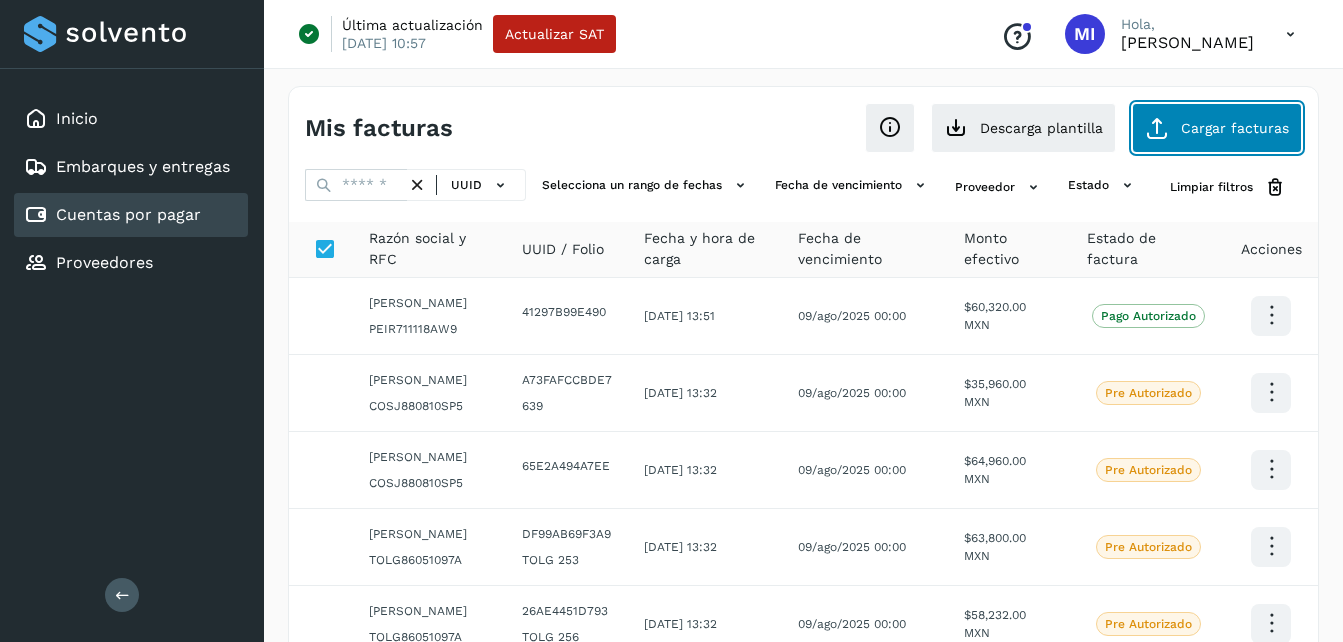 click on "Cargar facturas" 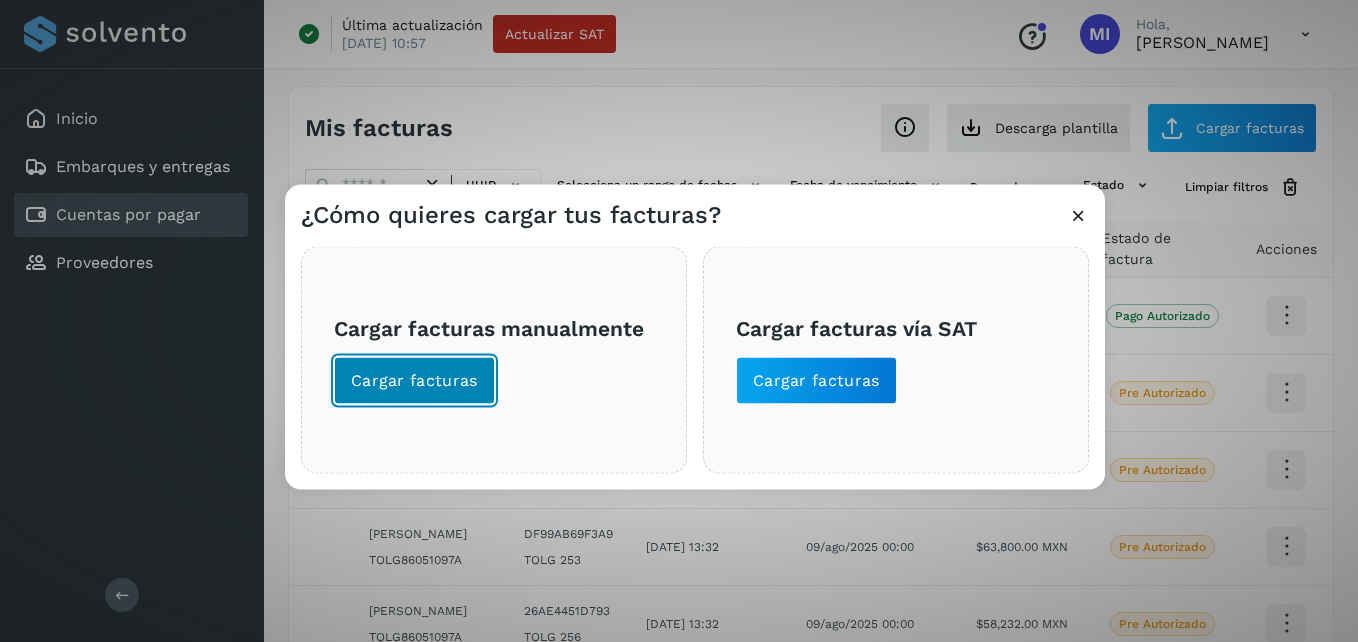 click on "Cargar facturas" at bounding box center (414, 381) 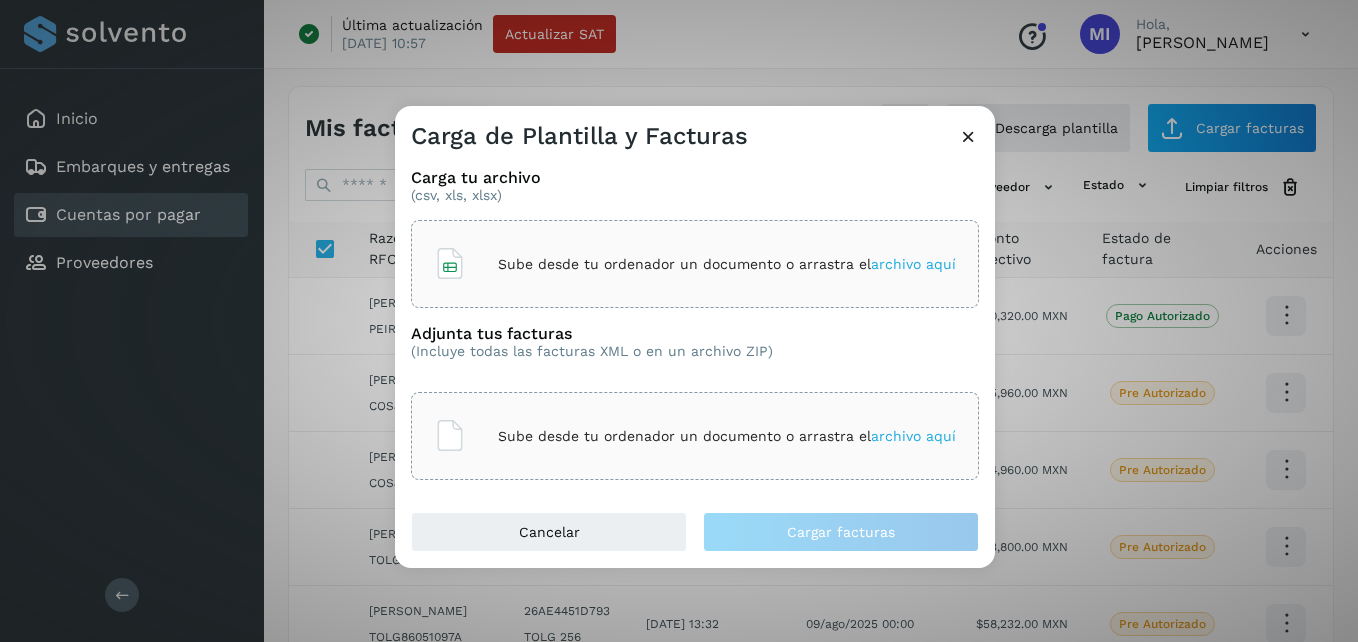 click on "Sube desde tu ordenador un documento o arrastra el  archivo aquí" 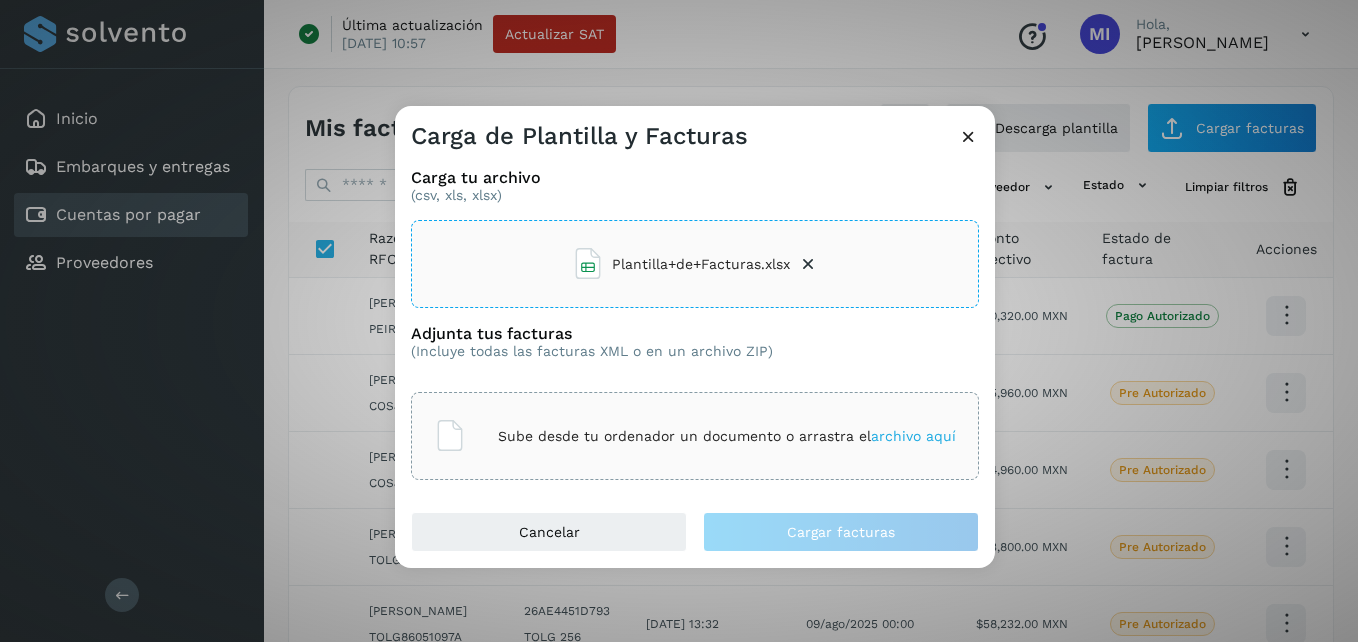 click on "Sube desde tu ordenador un documento o arrastra el  archivo aquí" at bounding box center (727, 436) 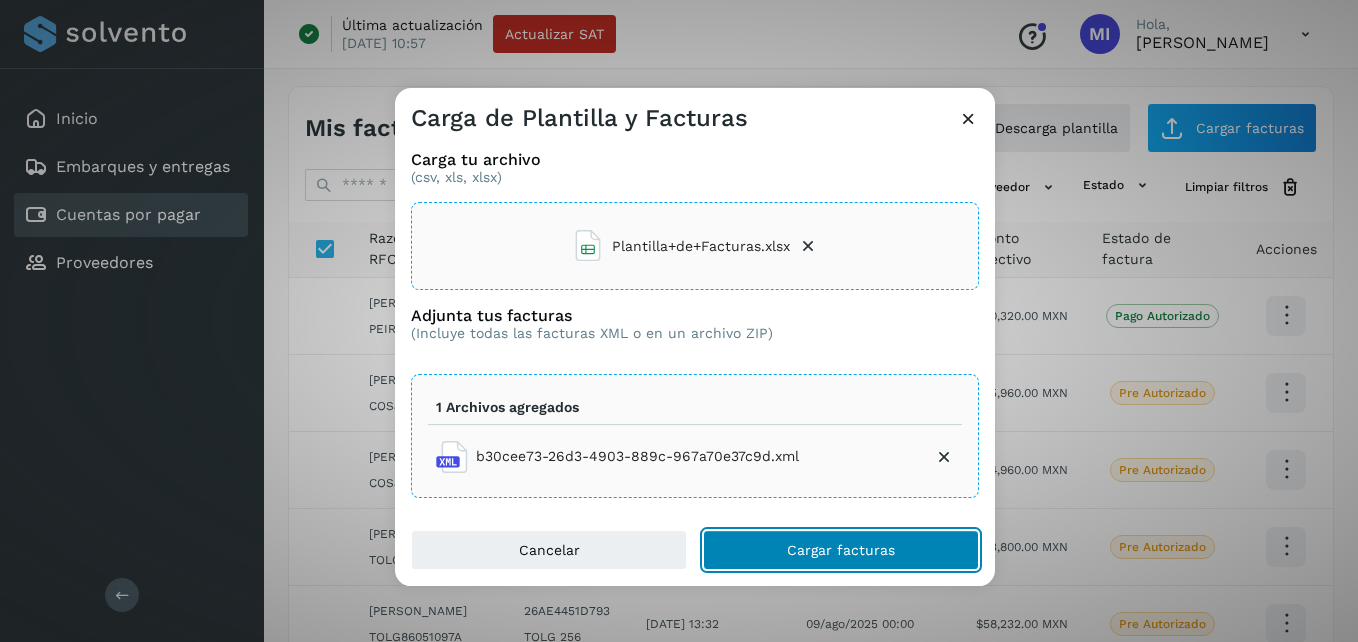 click on "Cargar facturas" 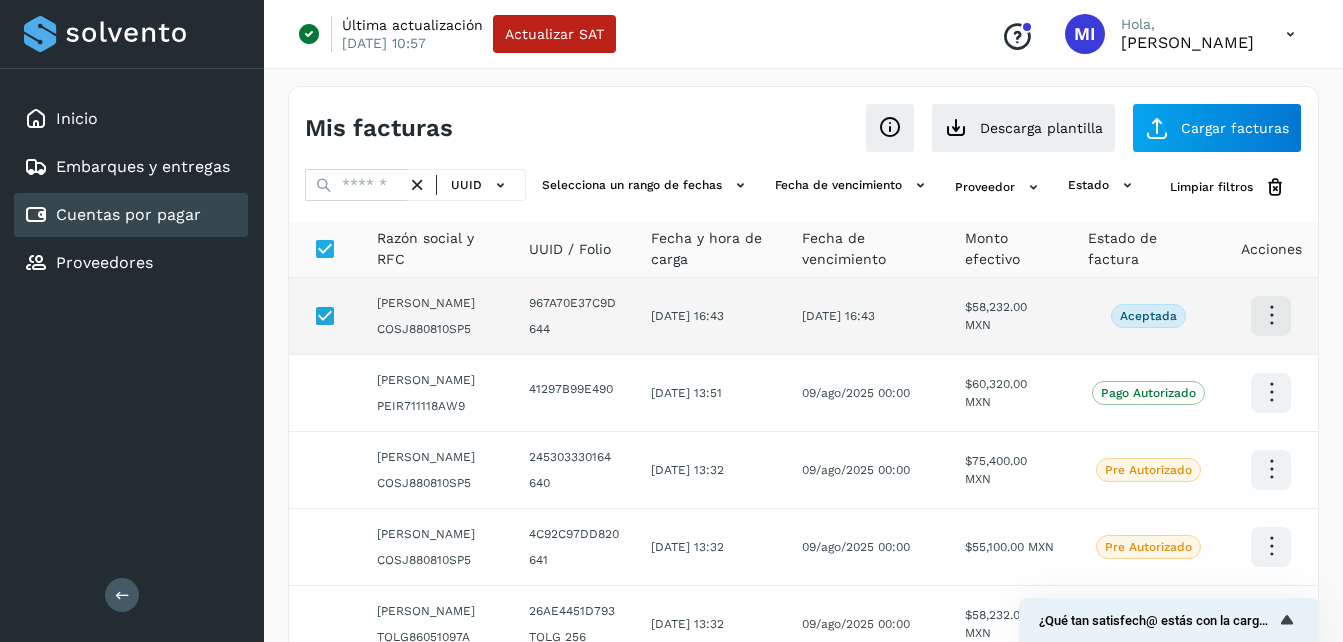 click at bounding box center [1271, 315] 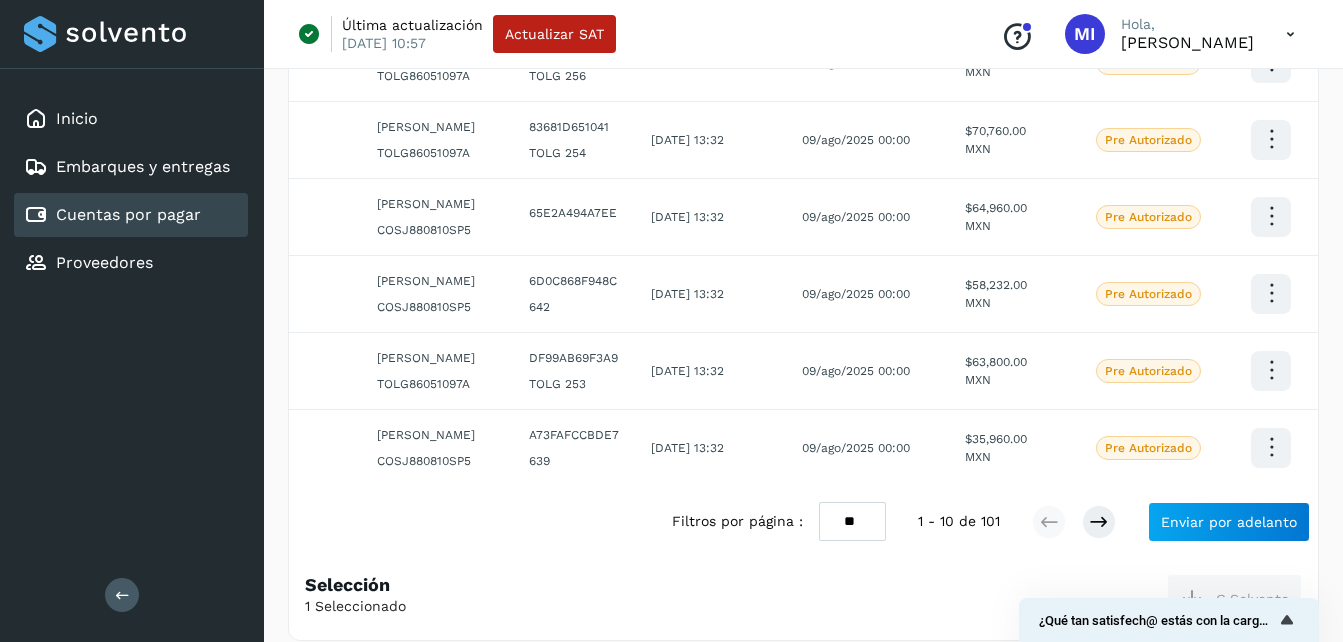 scroll, scrollTop: 746, scrollLeft: 0, axis: vertical 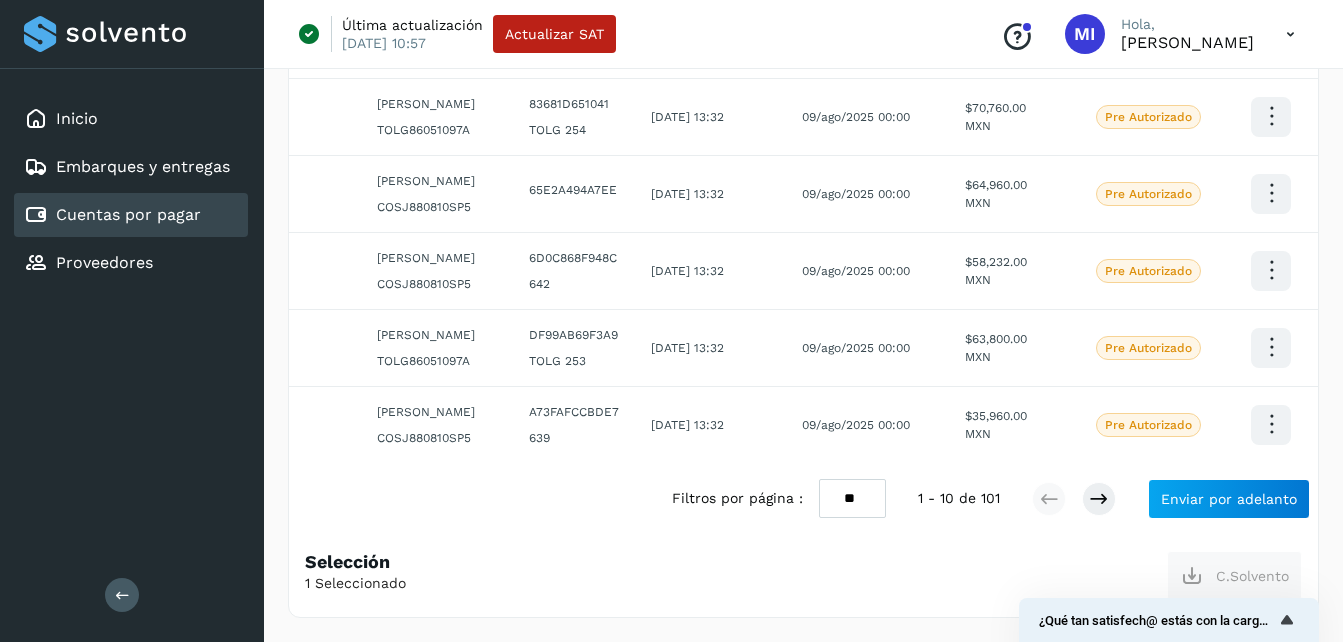 click at bounding box center [671, 321] 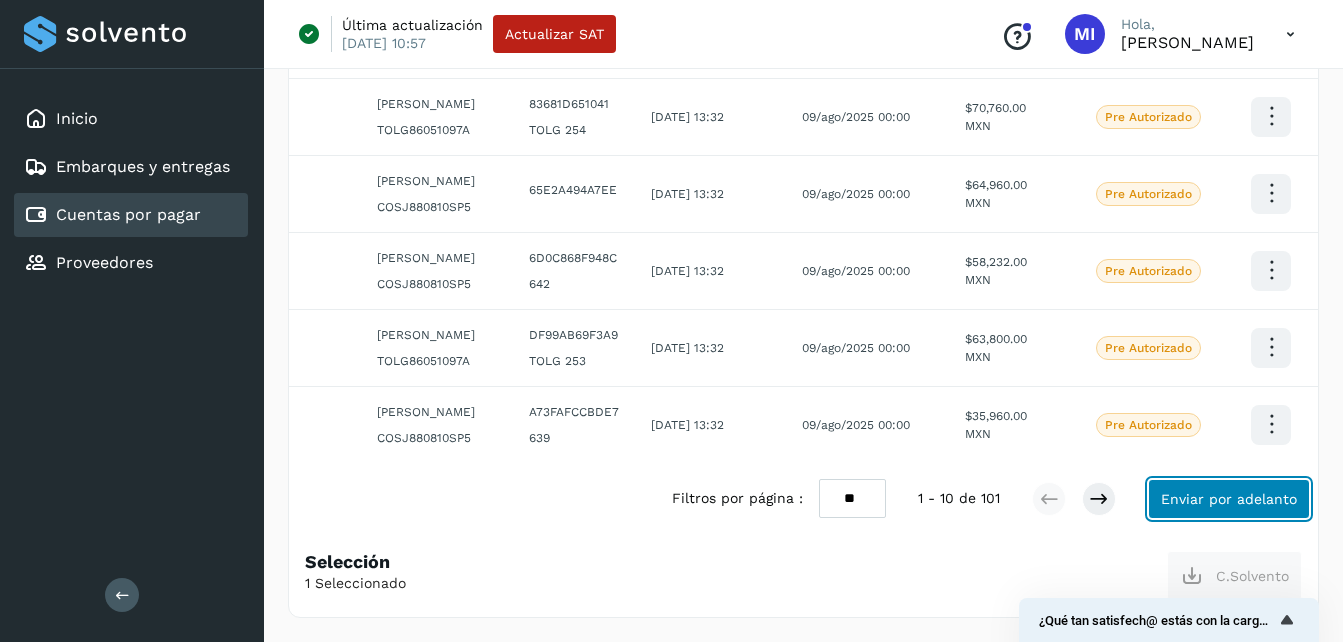 click on "Enviar por adelanto" 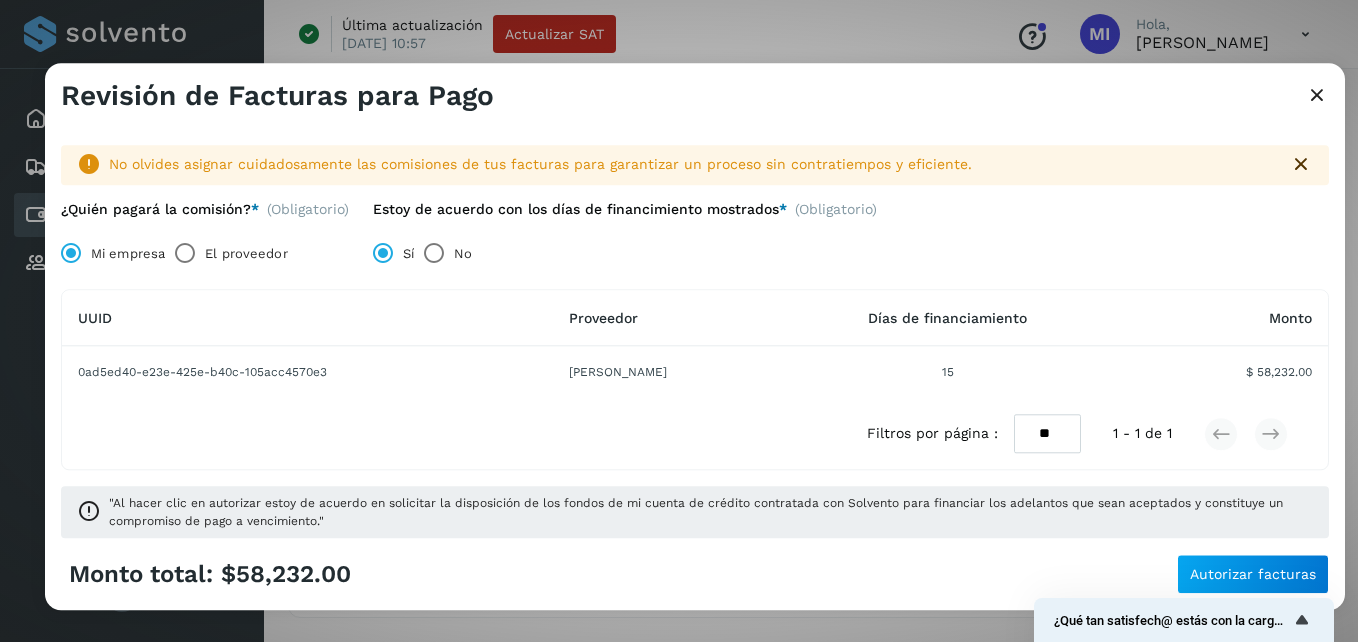 click at bounding box center (1317, 96) 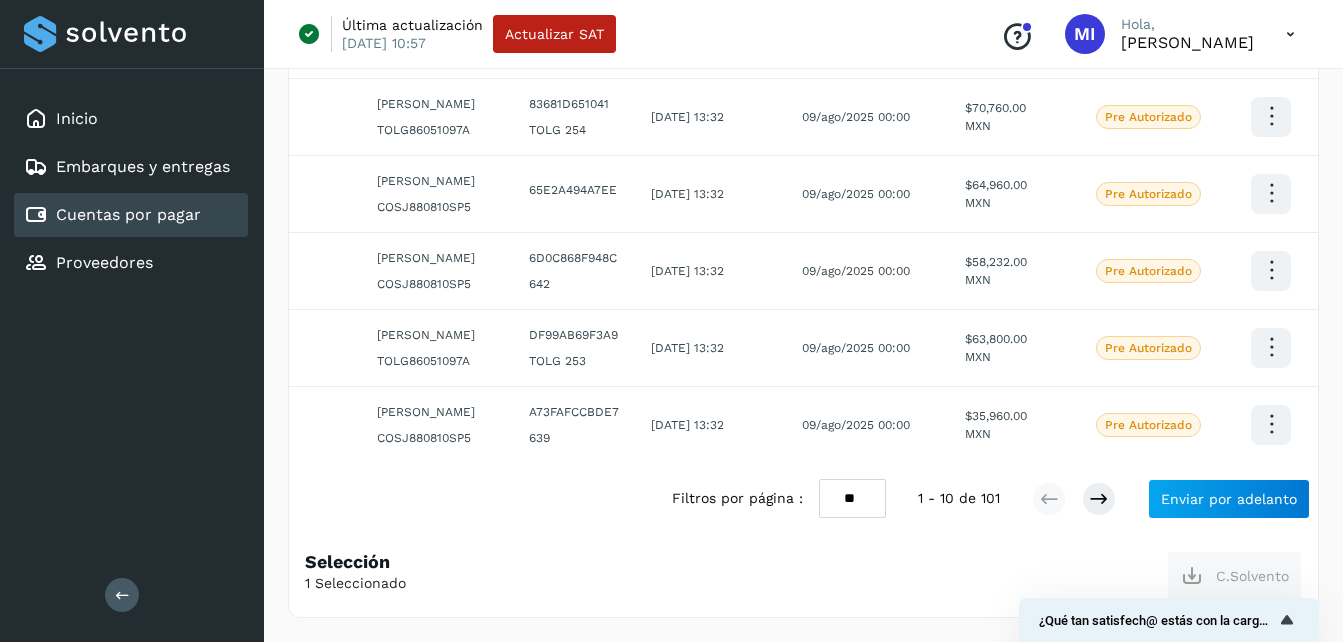 scroll, scrollTop: 746, scrollLeft: 0, axis: vertical 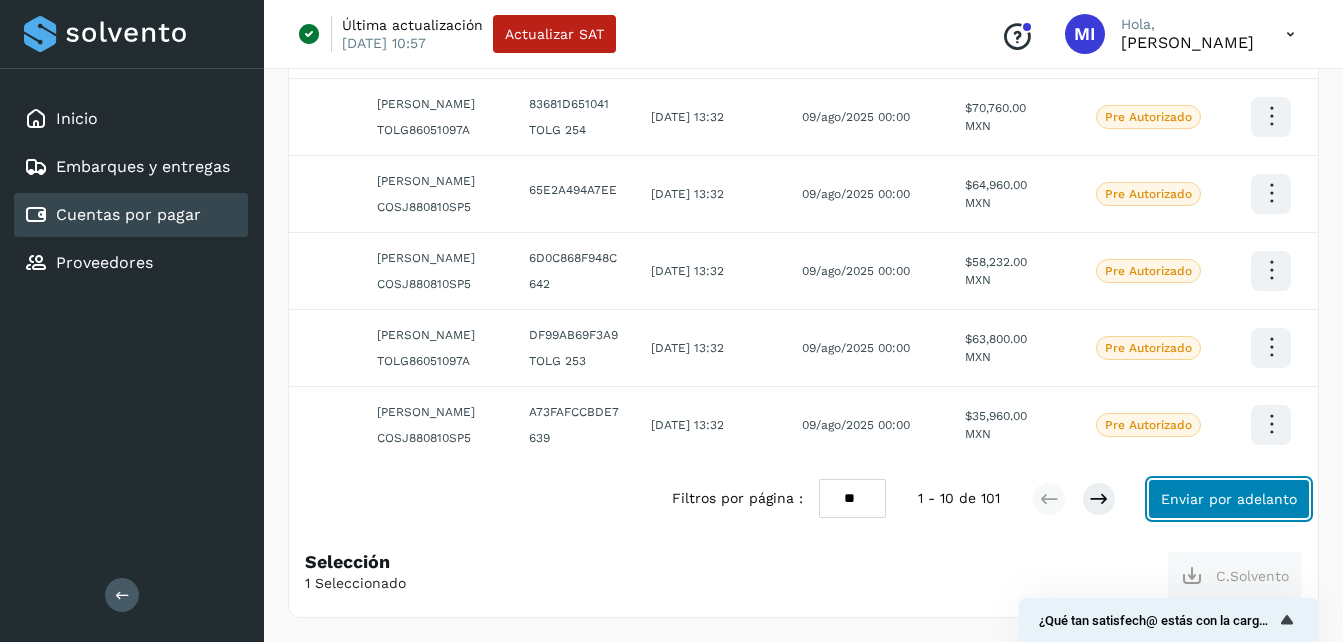 click on "Enviar por adelanto" 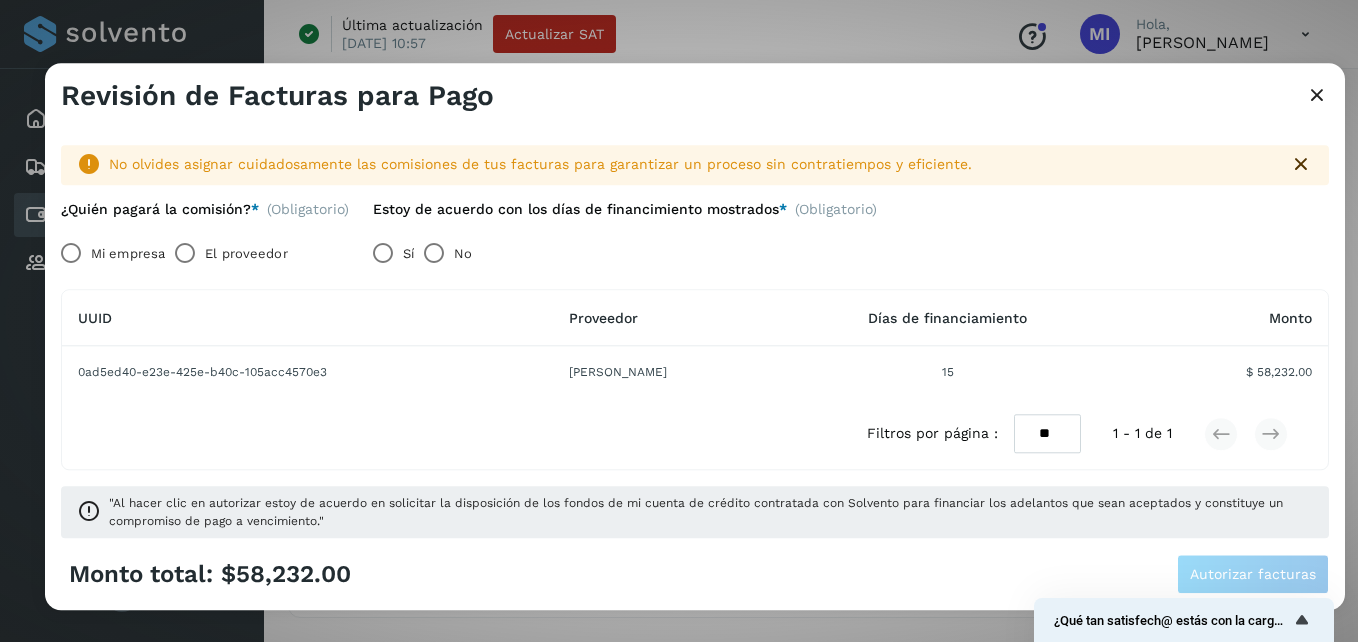 click on "Mi empresa" at bounding box center (128, 254) 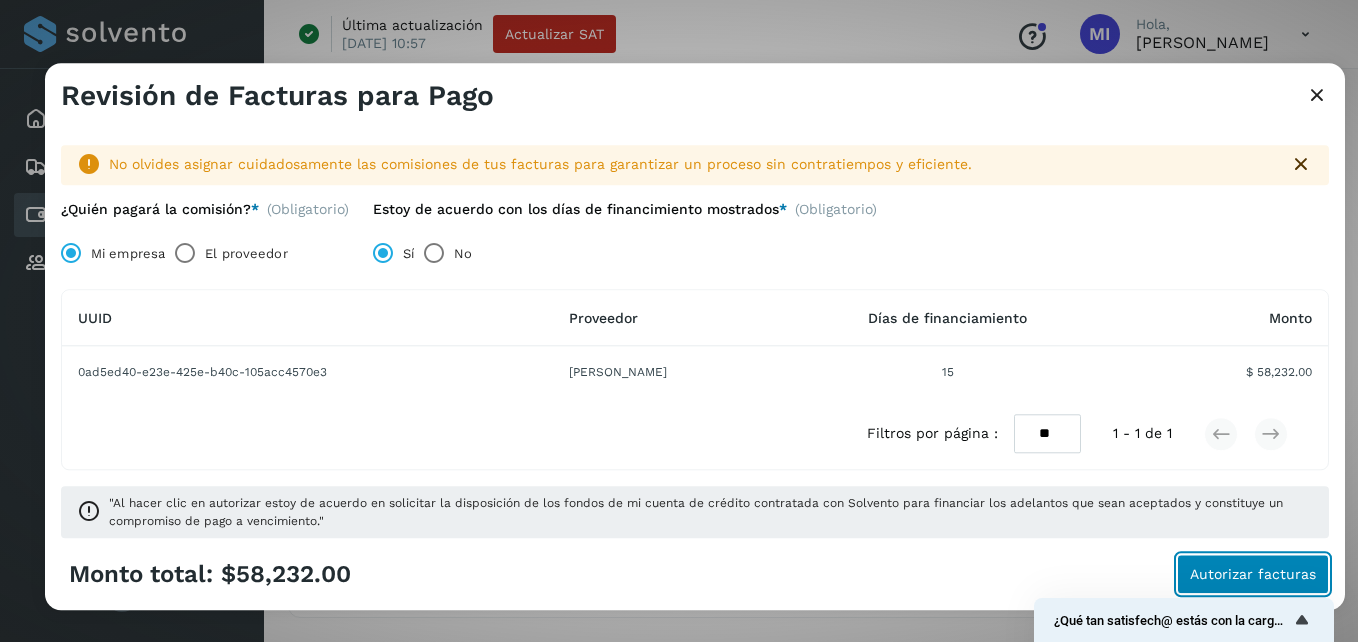 click on "Autorizar facturas" at bounding box center (1253, 575) 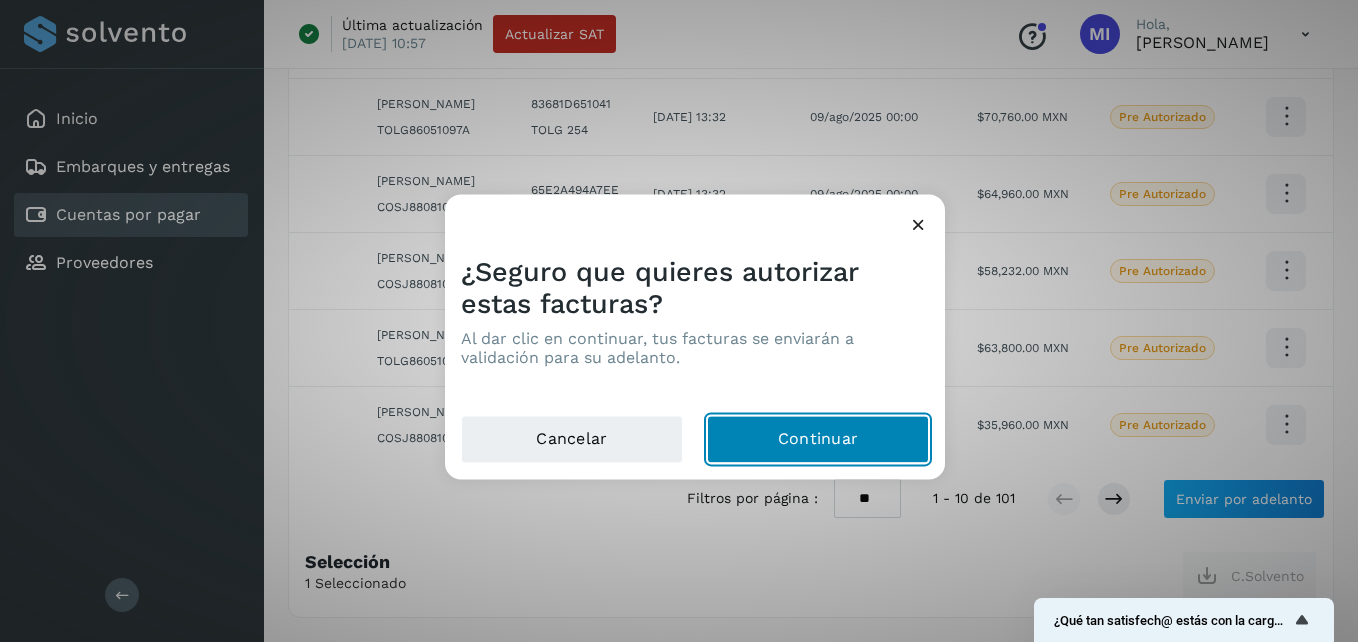 click on "Continuar" 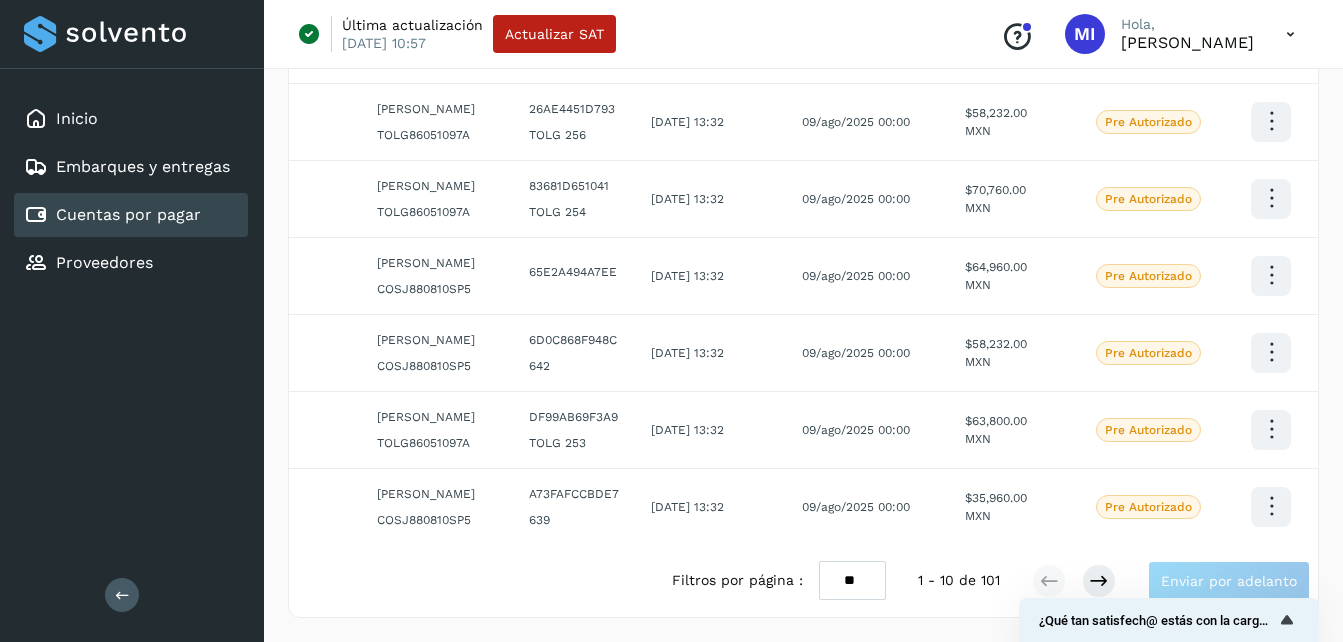 scroll, scrollTop: 103, scrollLeft: 0, axis: vertical 